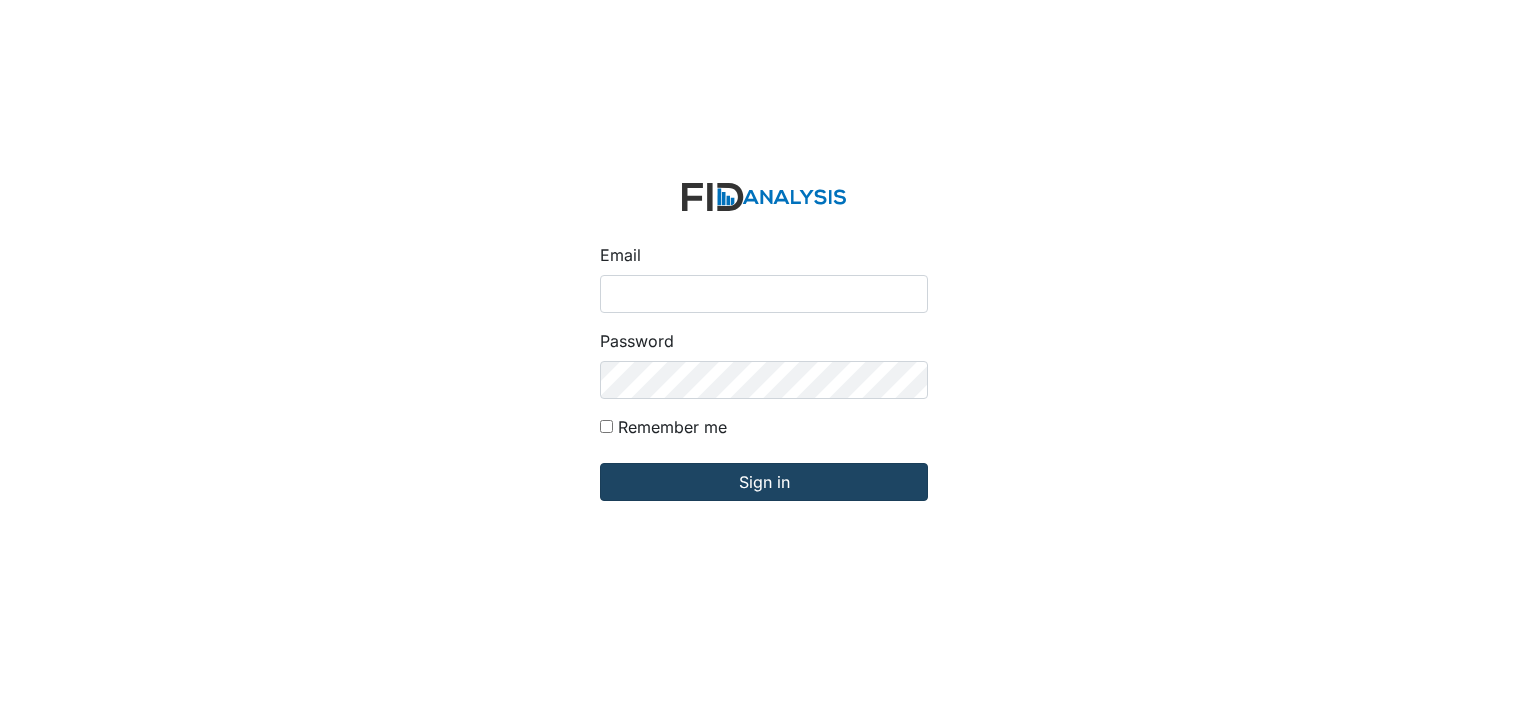 scroll, scrollTop: 0, scrollLeft: 0, axis: both 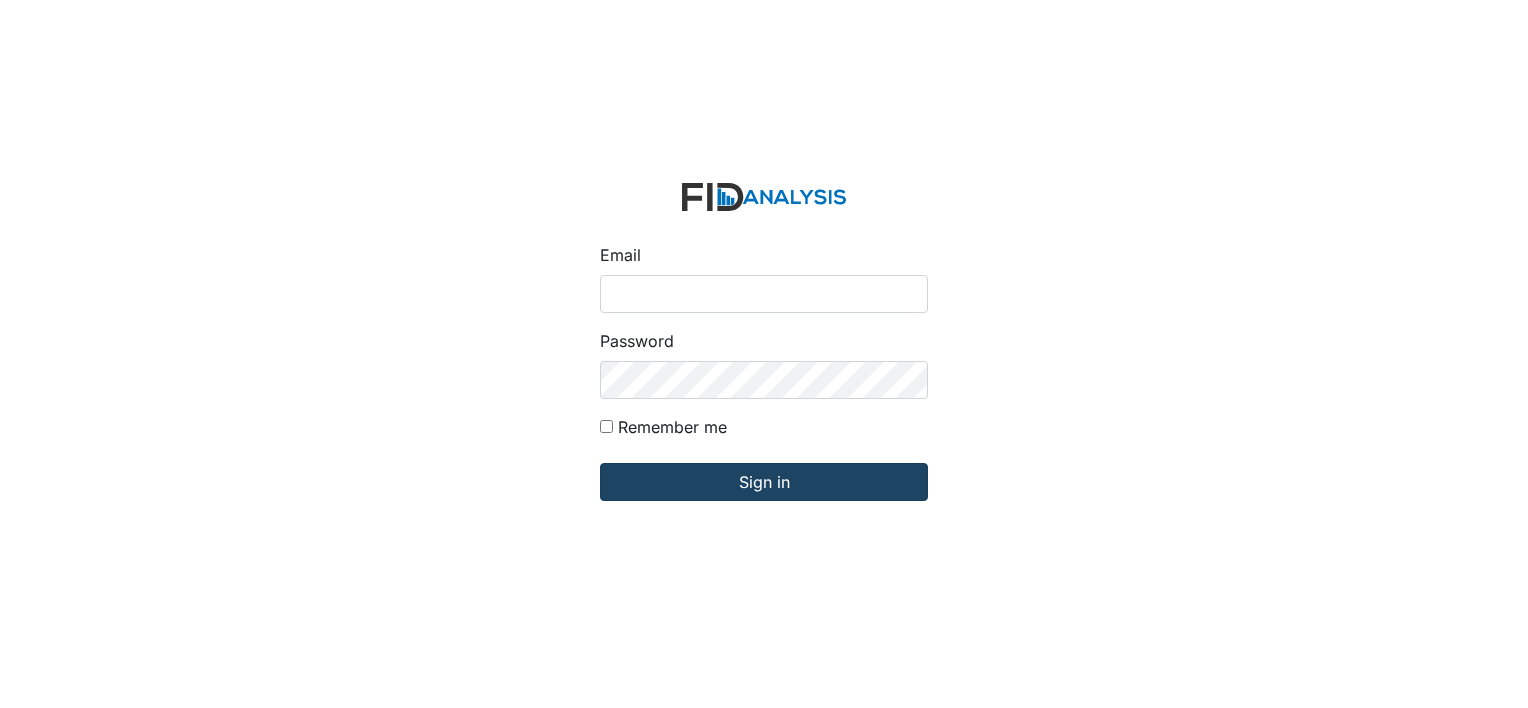type on "[EMAIL]" 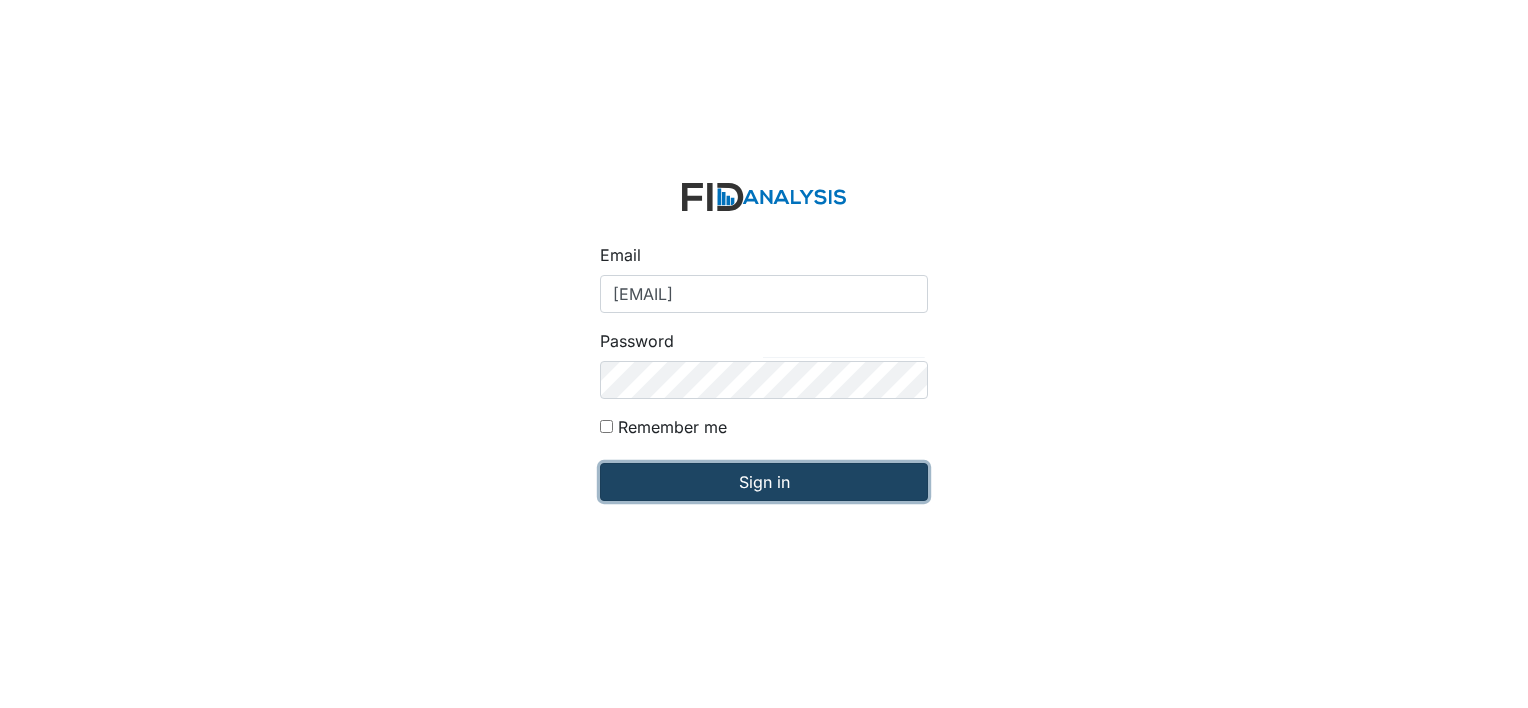 click on "Sign in" at bounding box center [764, 482] 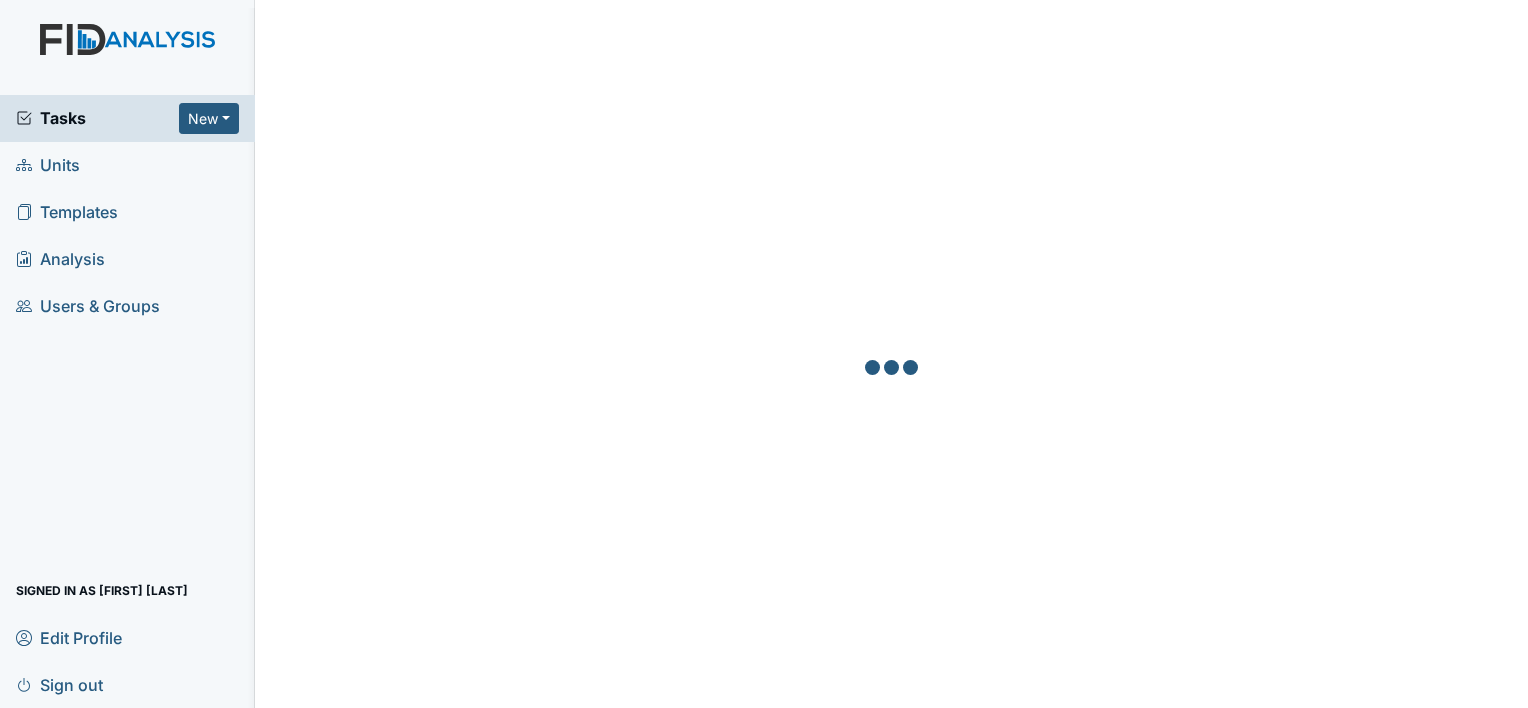 scroll, scrollTop: 0, scrollLeft: 0, axis: both 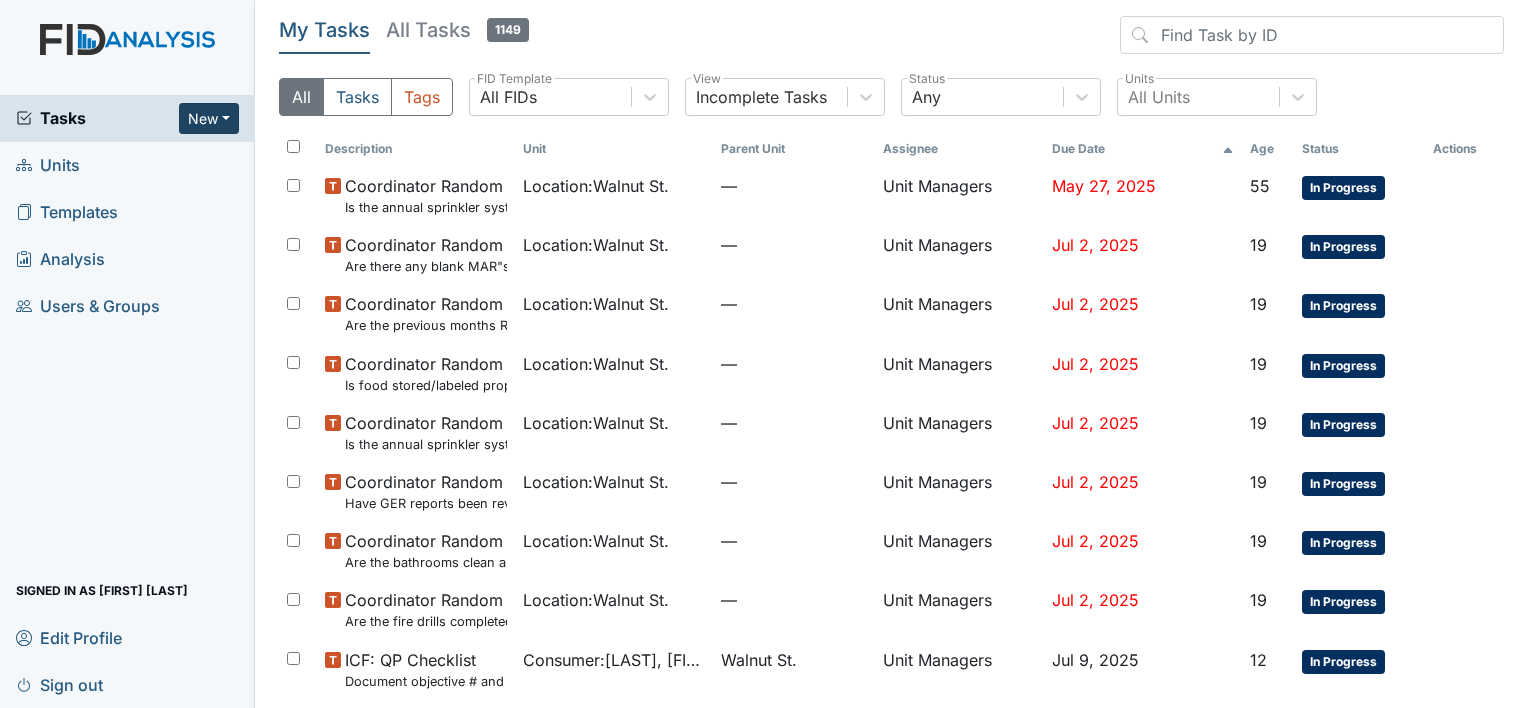 click on "New" at bounding box center (209, 118) 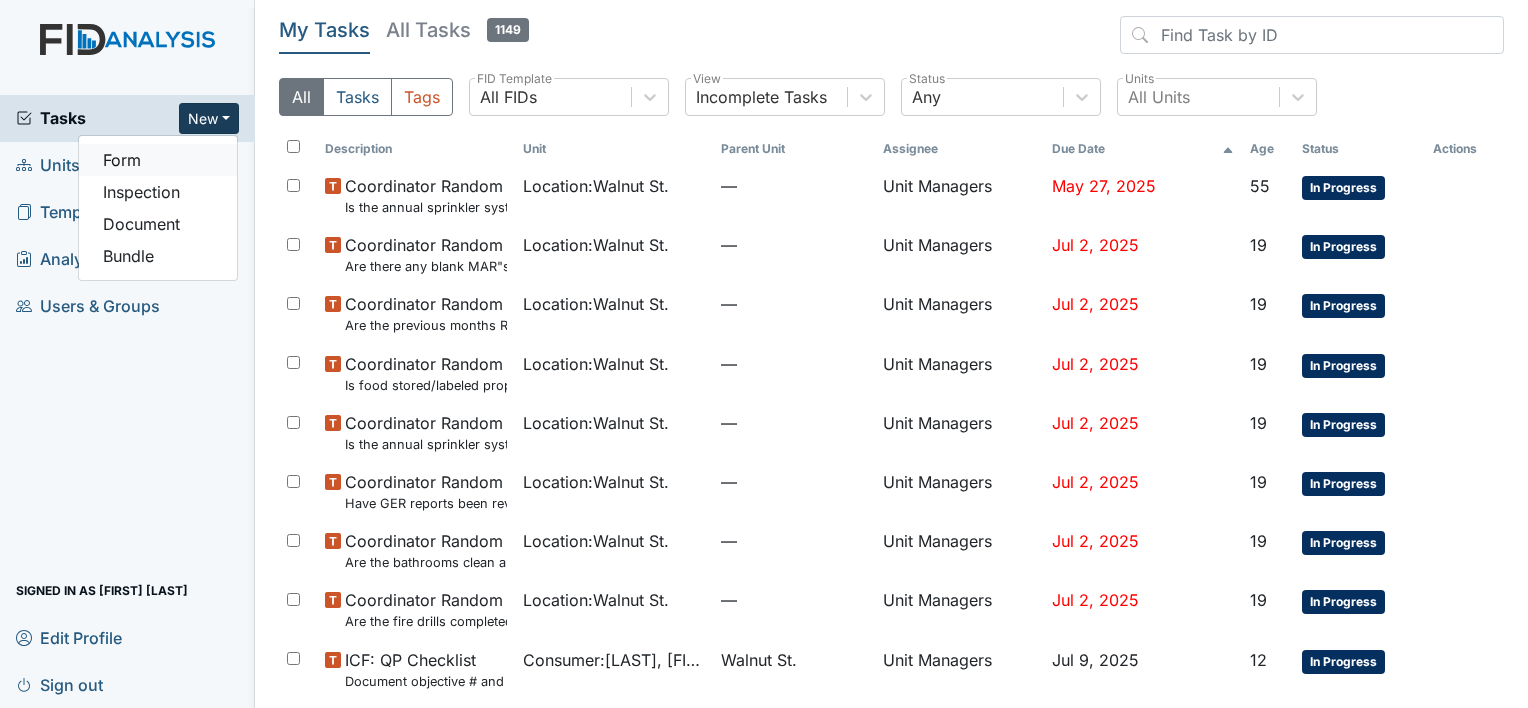 click on "Form" at bounding box center [158, 160] 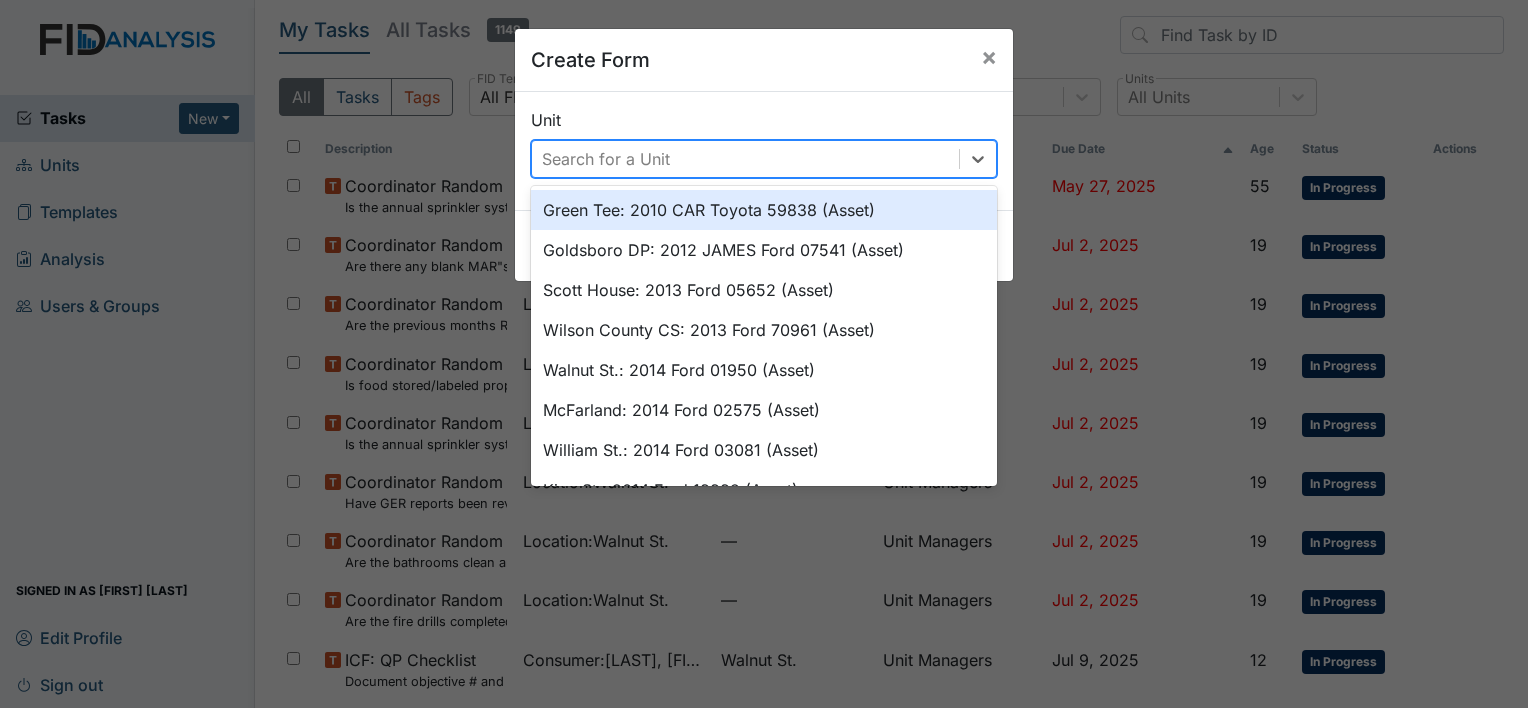 click on "Search for a Unit" at bounding box center [606, 159] 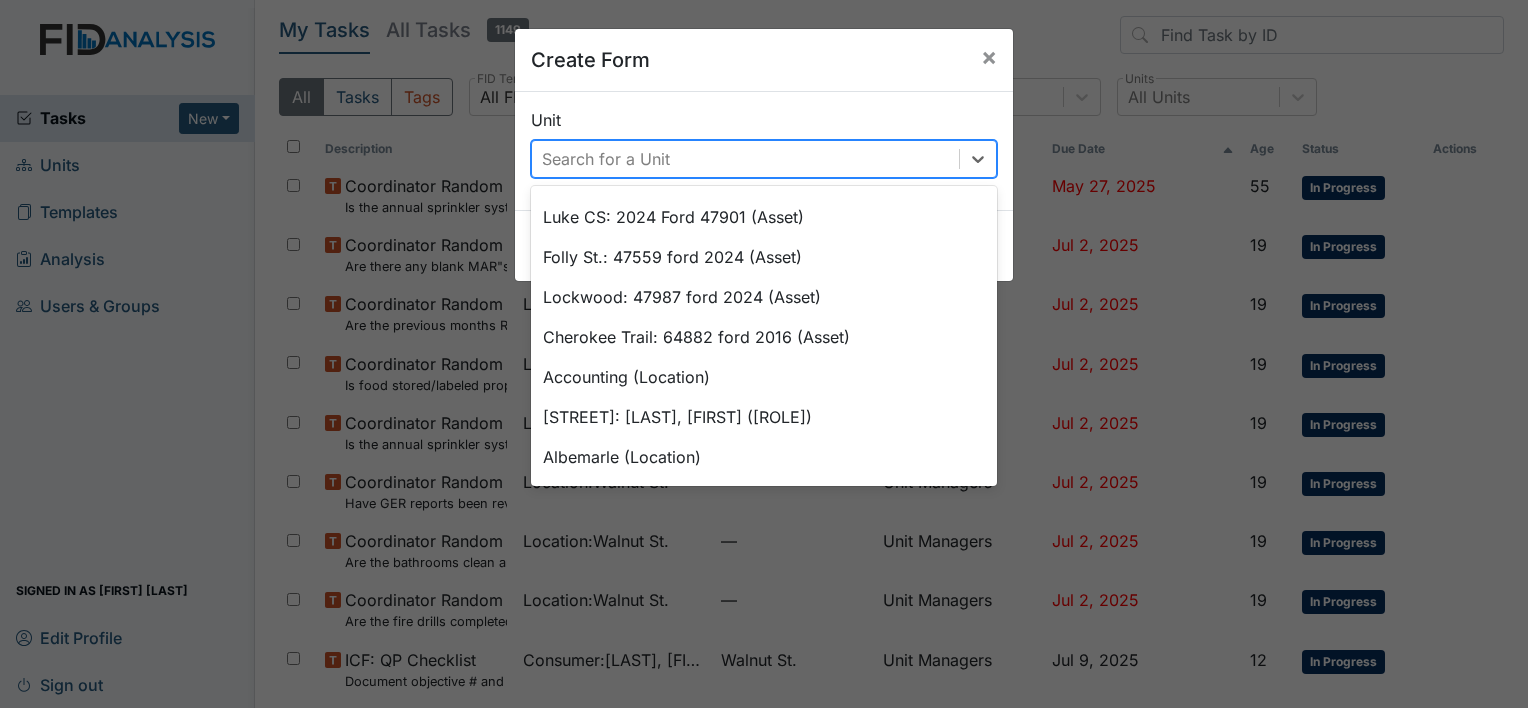 scroll, scrollTop: 1309, scrollLeft: 0, axis: vertical 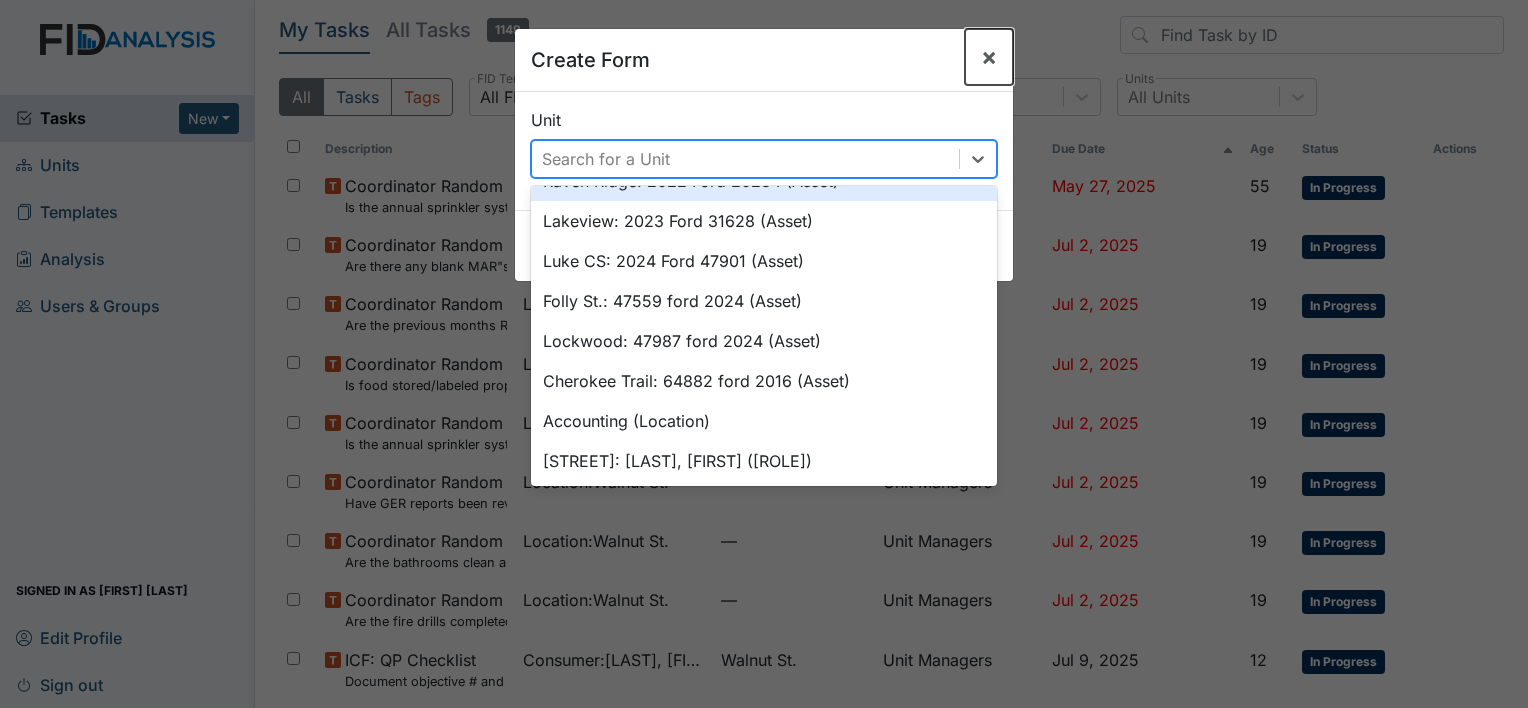 click on "×" at bounding box center (989, 56) 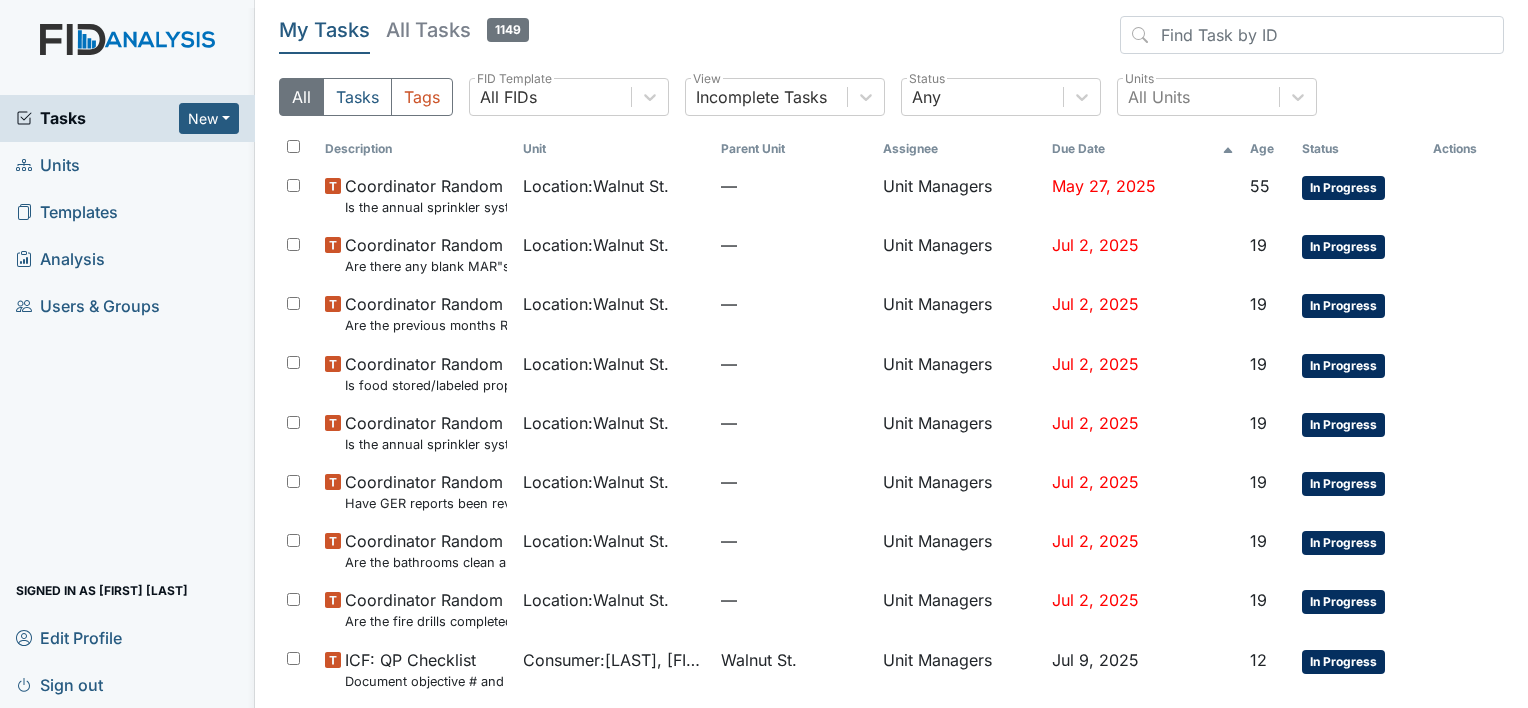 click on "Units" at bounding box center (48, 165) 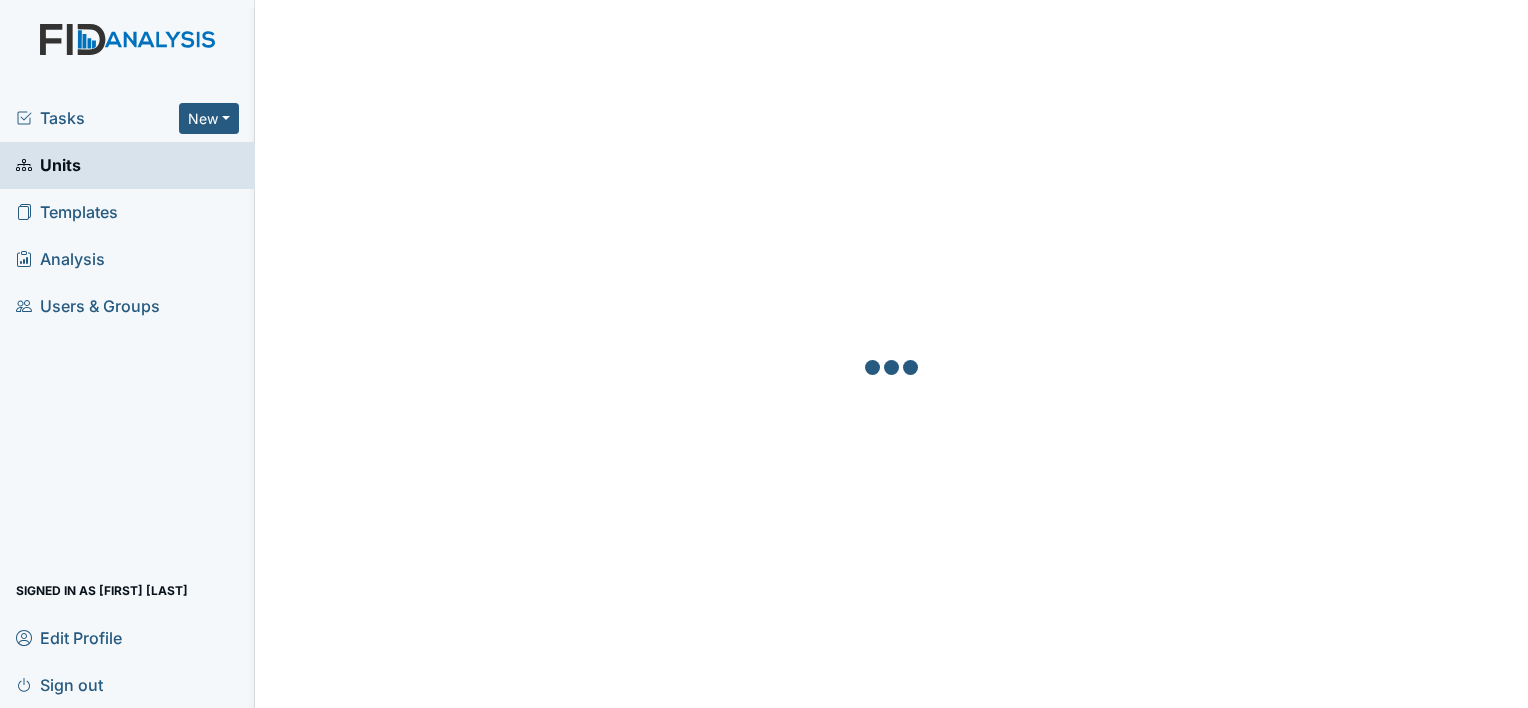 scroll, scrollTop: 0, scrollLeft: 0, axis: both 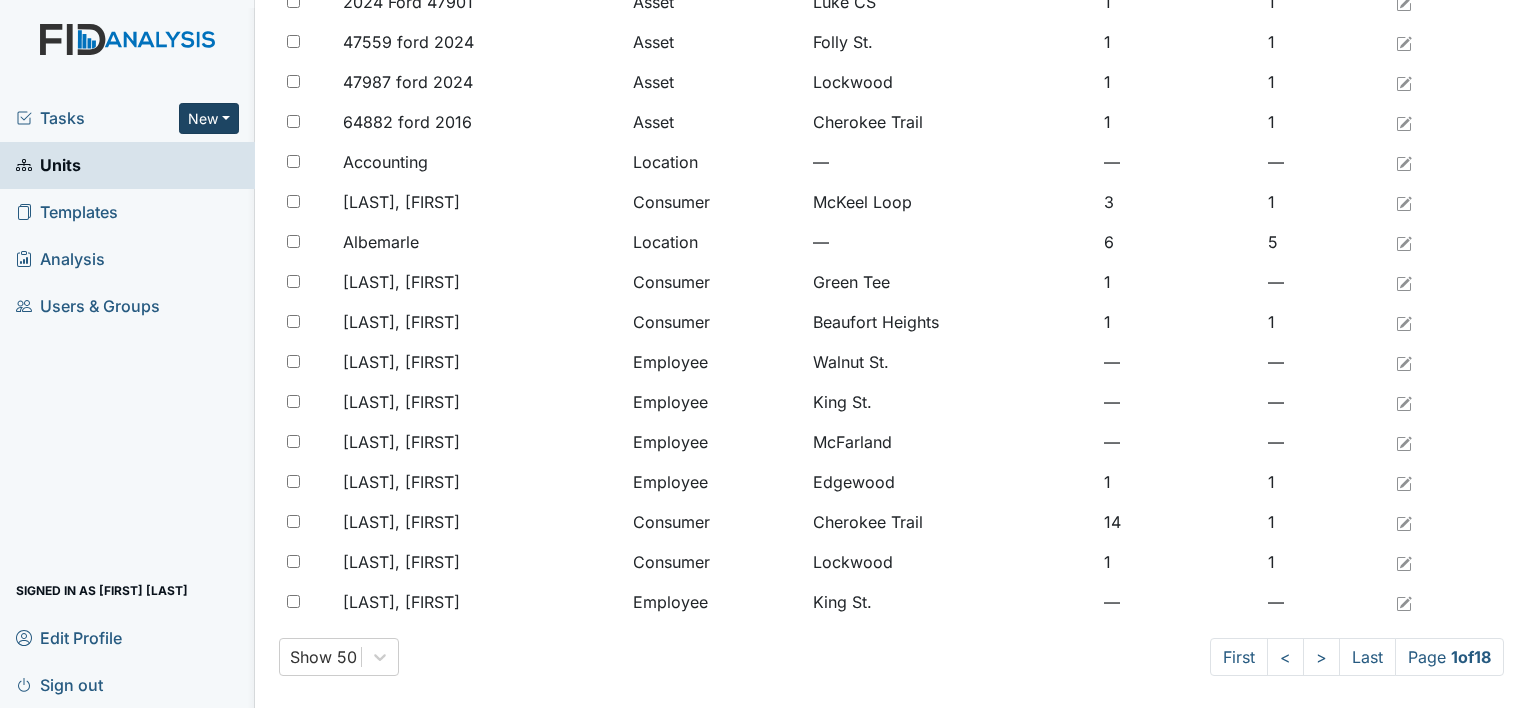 click on "New" at bounding box center [209, 118] 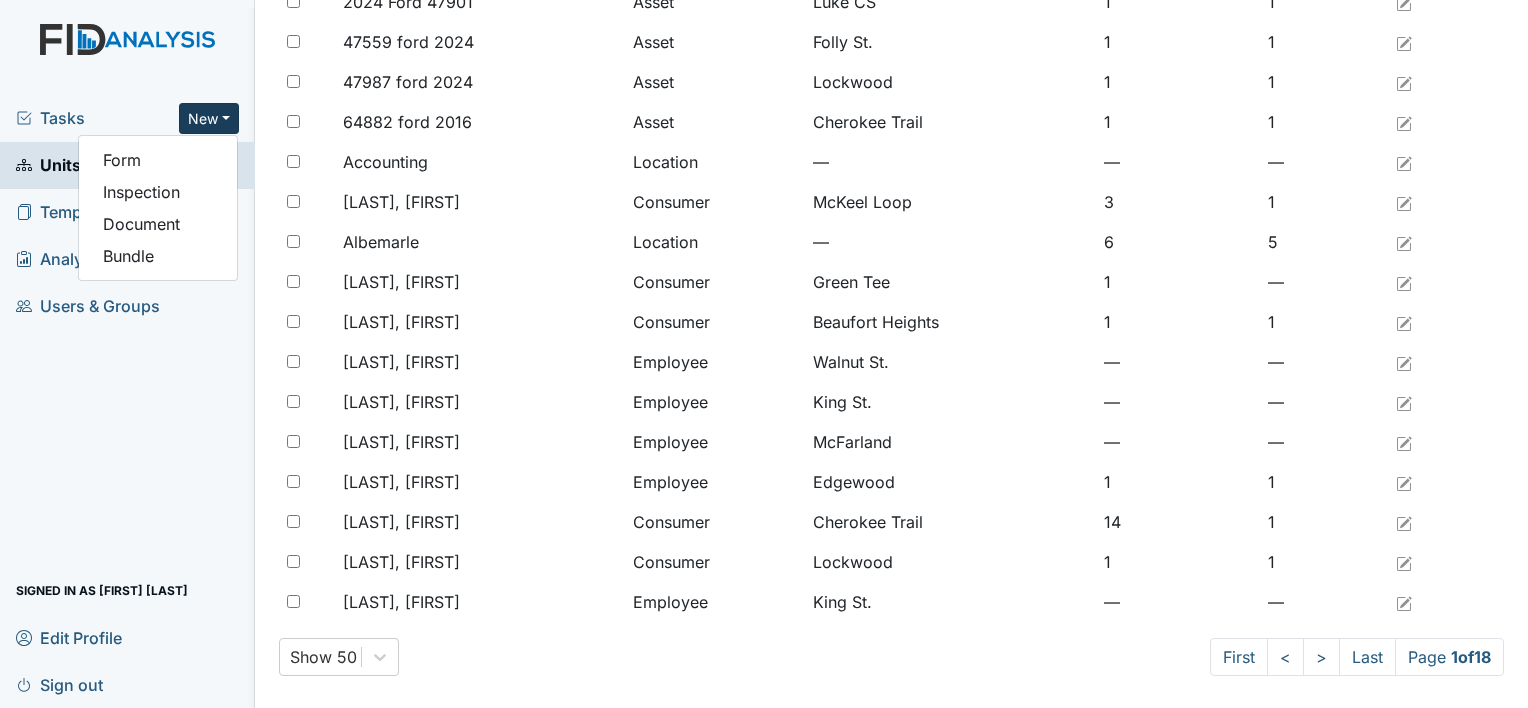 click on "Tasks" at bounding box center [97, 118] 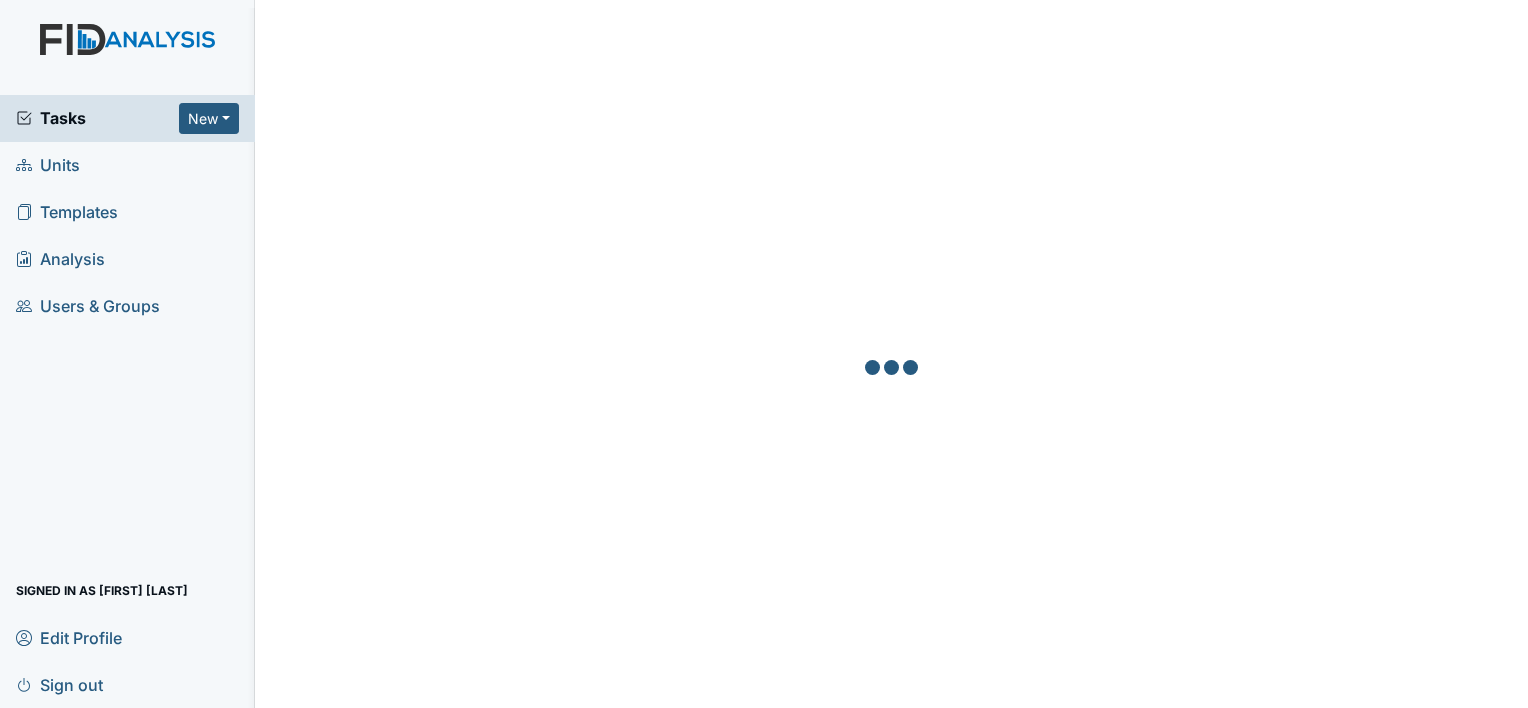 scroll, scrollTop: 0, scrollLeft: 0, axis: both 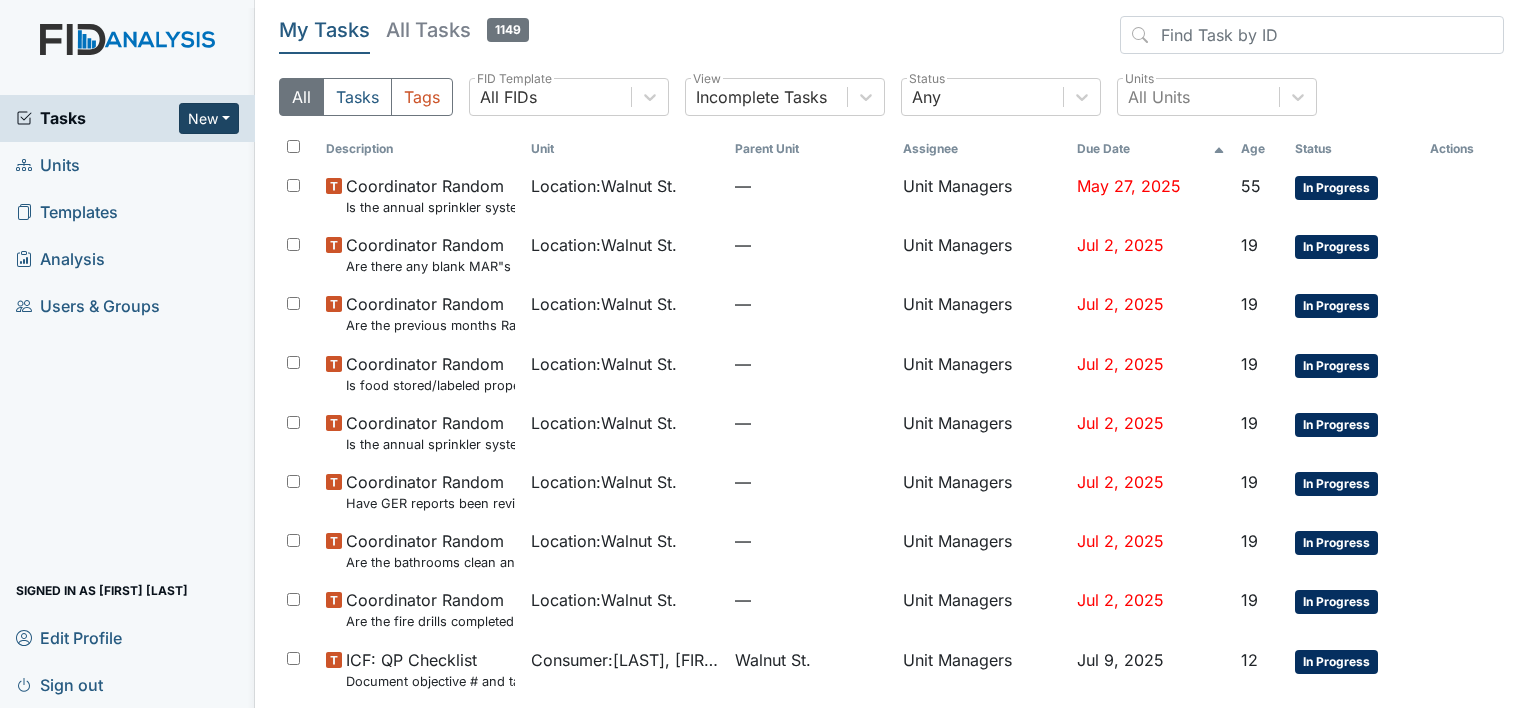 click on "New" at bounding box center (209, 118) 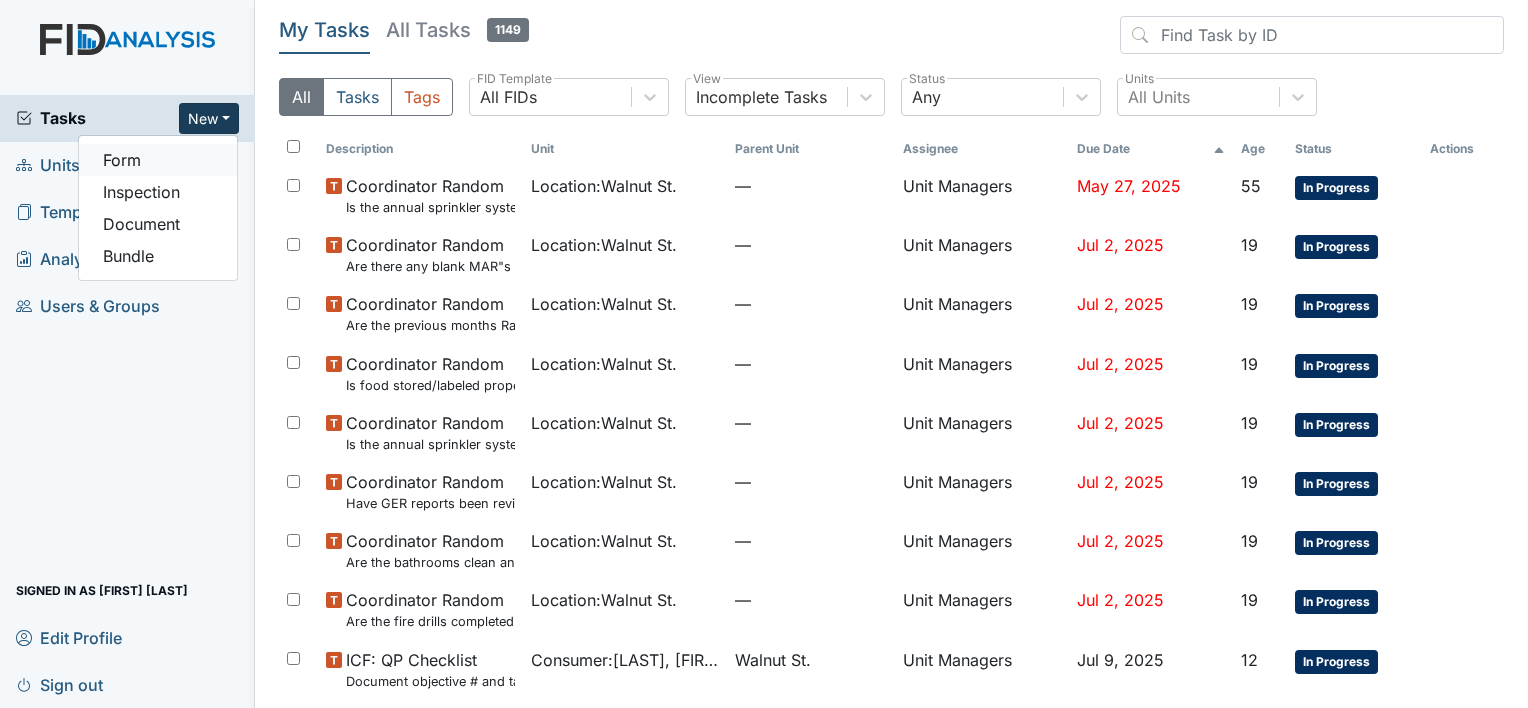 click on "Form" at bounding box center [158, 160] 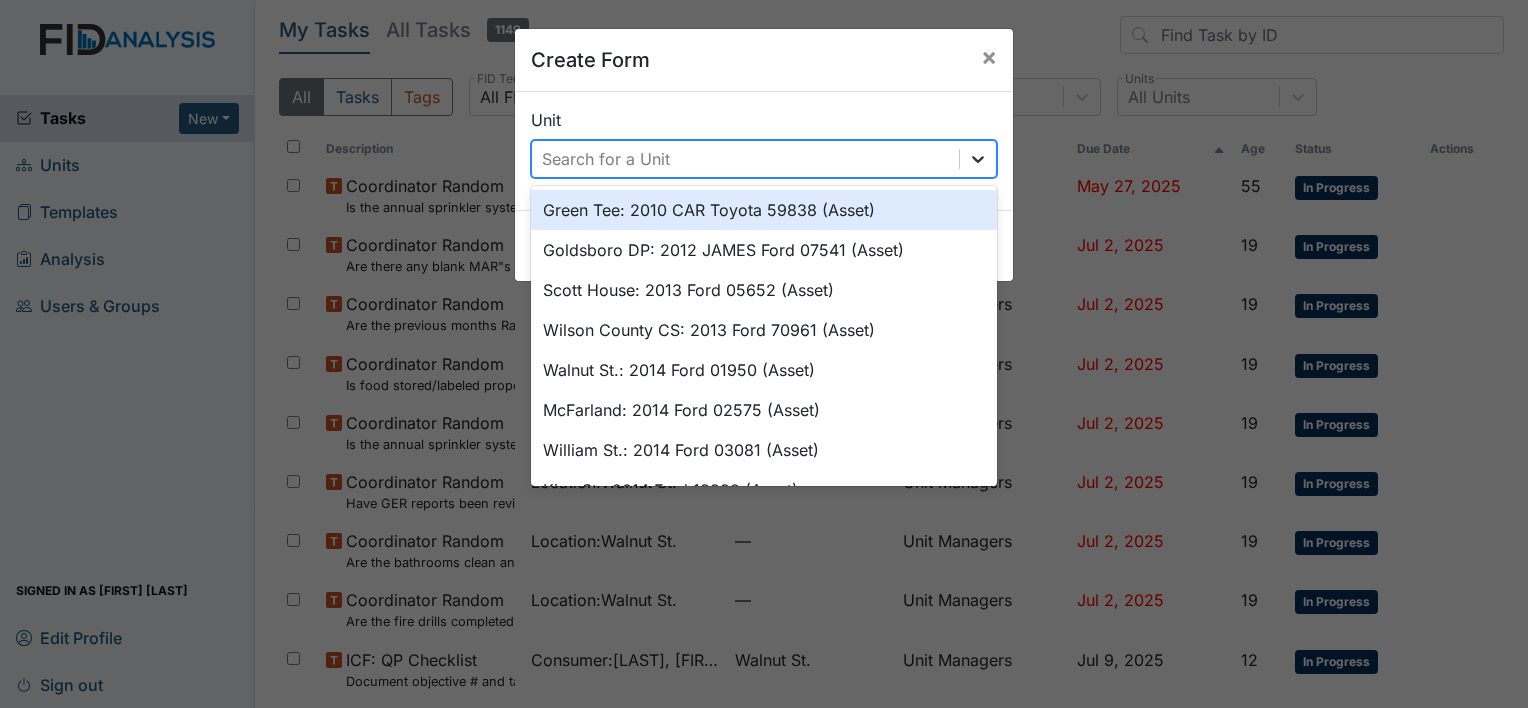 click at bounding box center (978, 159) 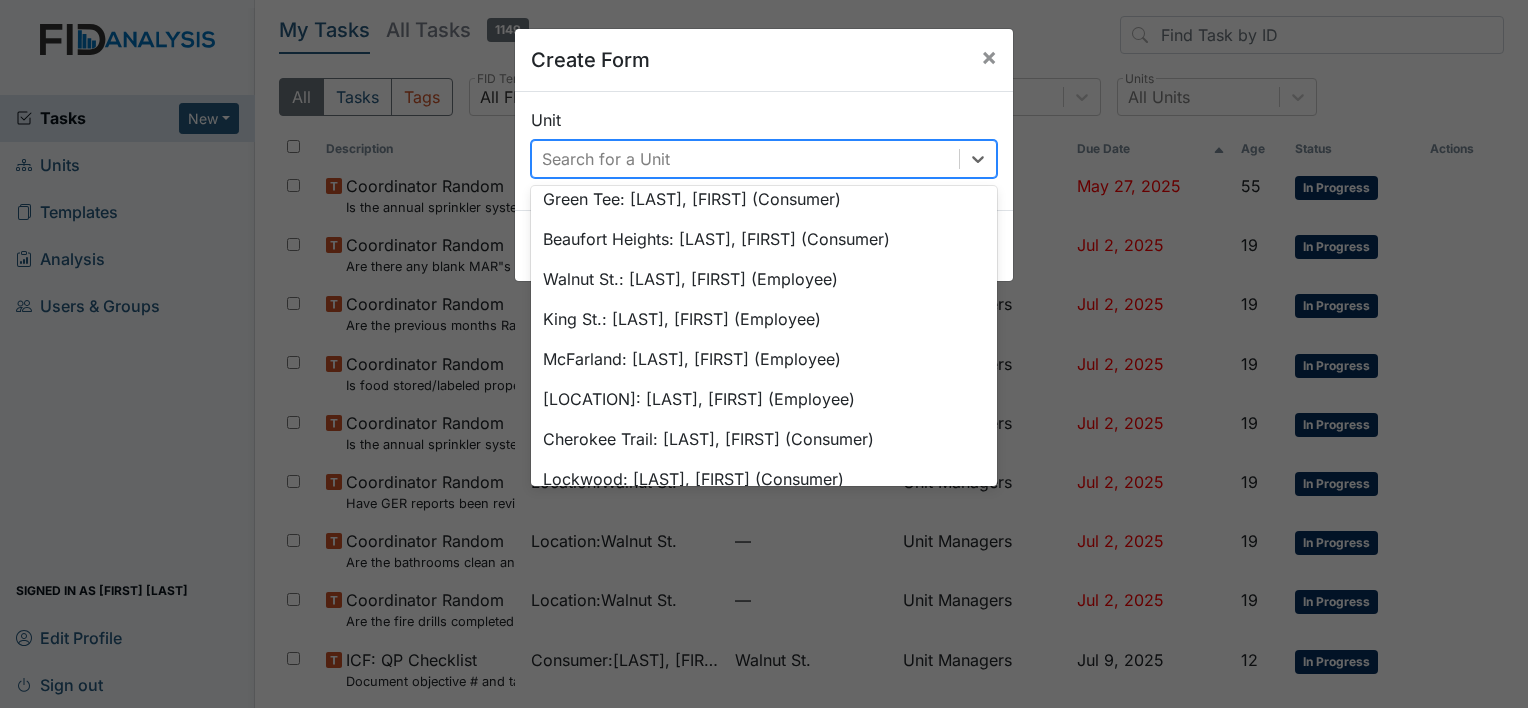 scroll, scrollTop: 1708, scrollLeft: 0, axis: vertical 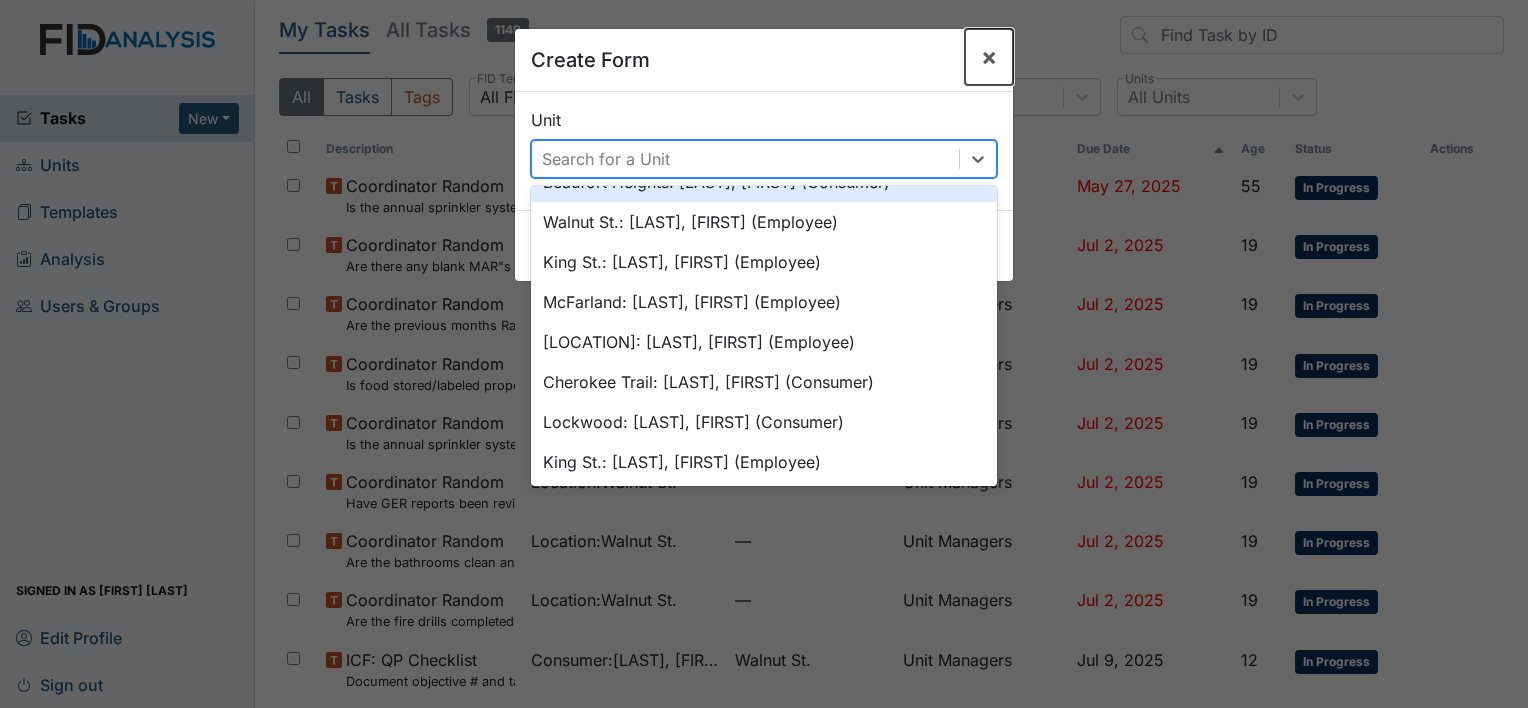 click on "×" at bounding box center [989, 56] 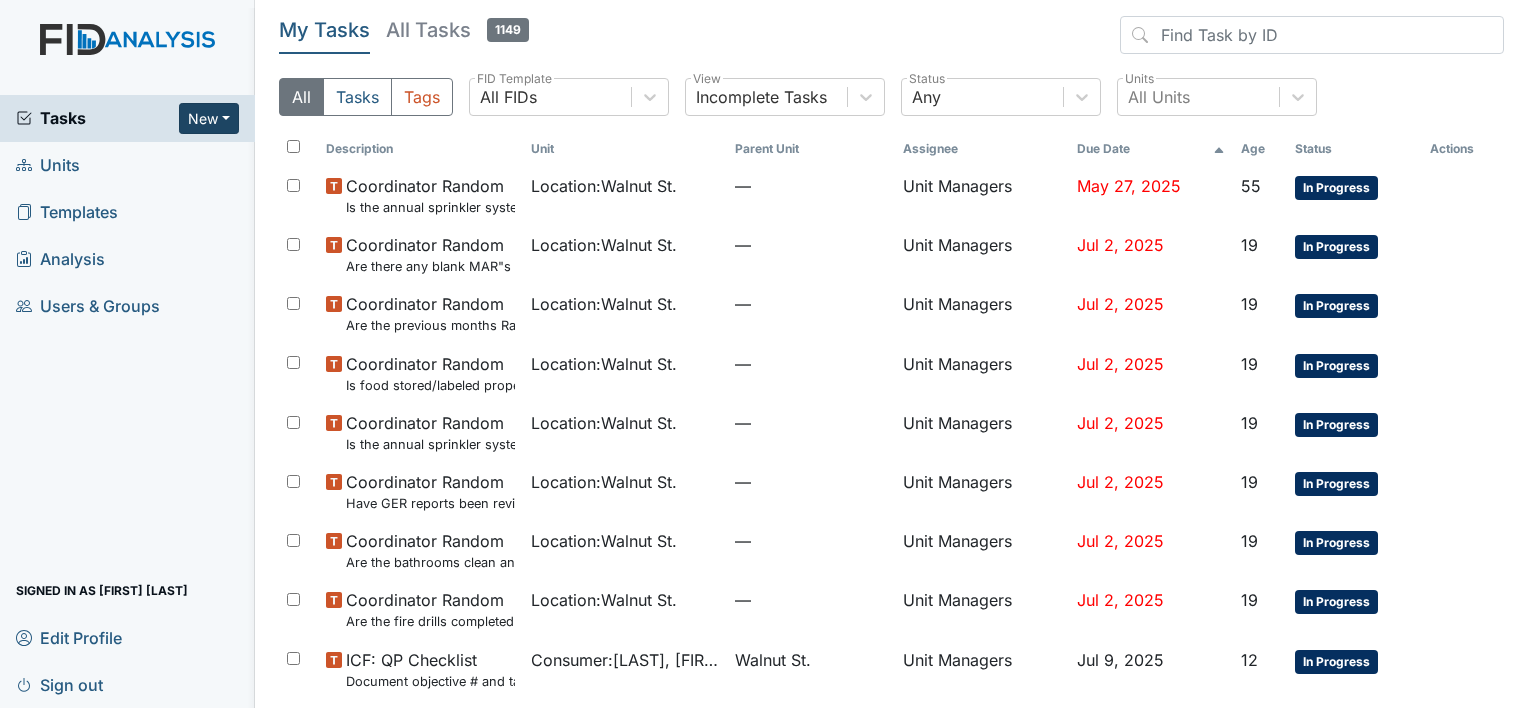 click on "New" at bounding box center [209, 118] 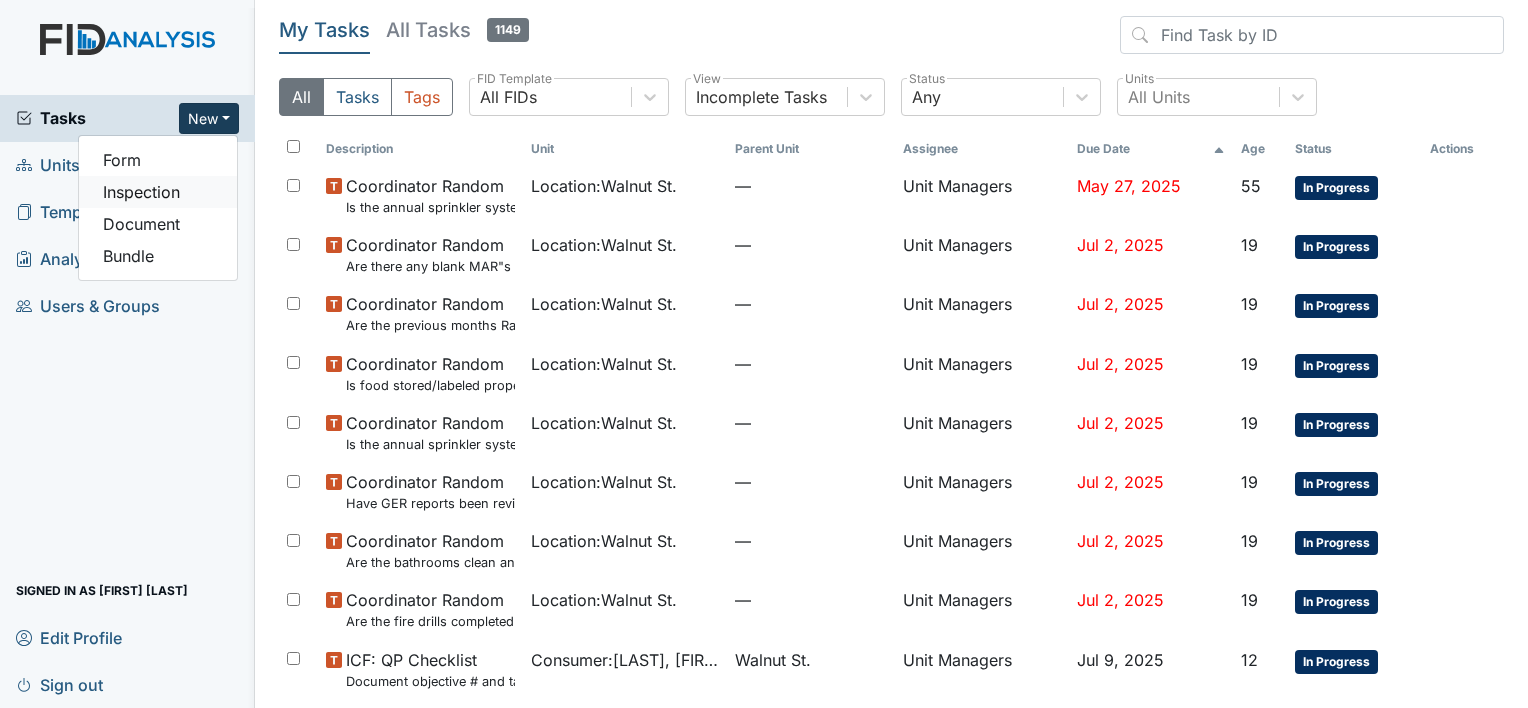 click on "Inspection" at bounding box center [158, 192] 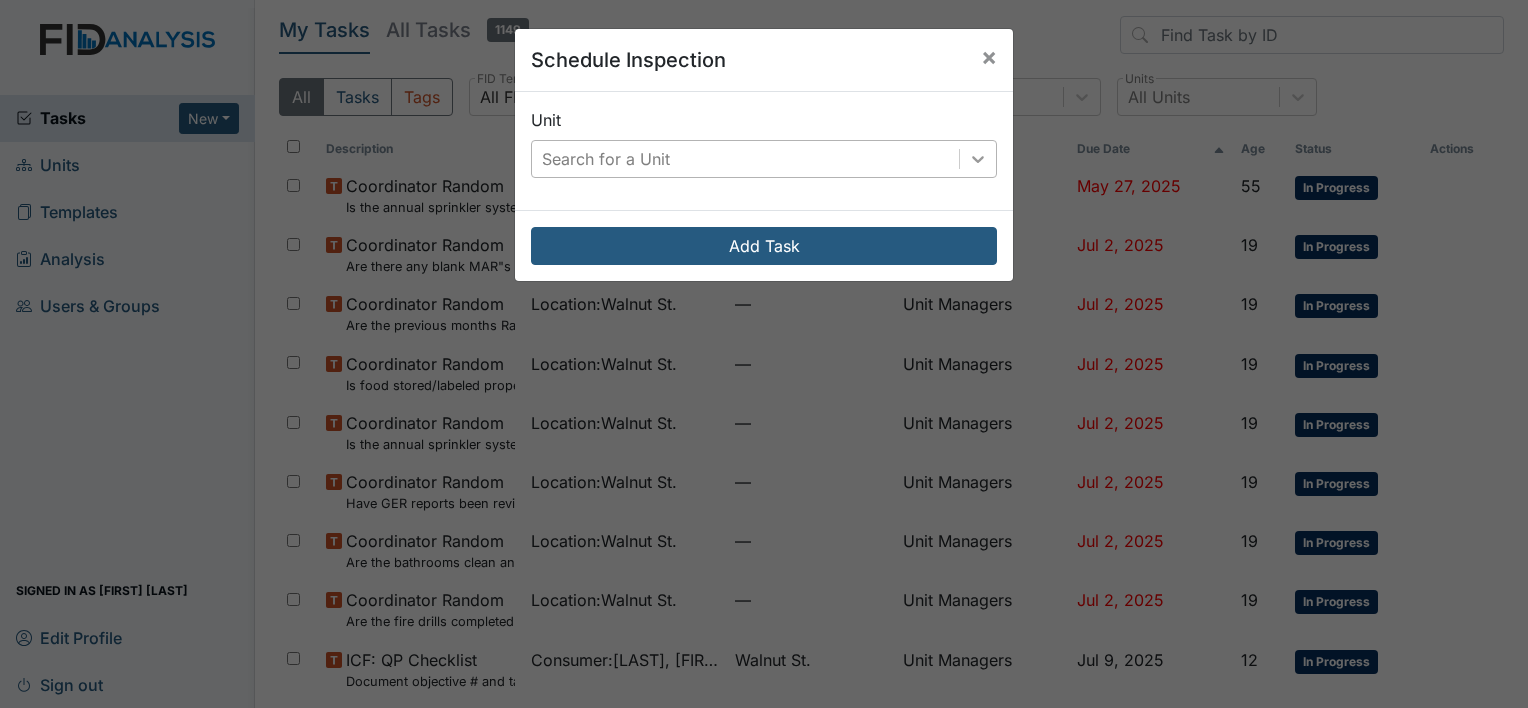 click at bounding box center [978, 159] 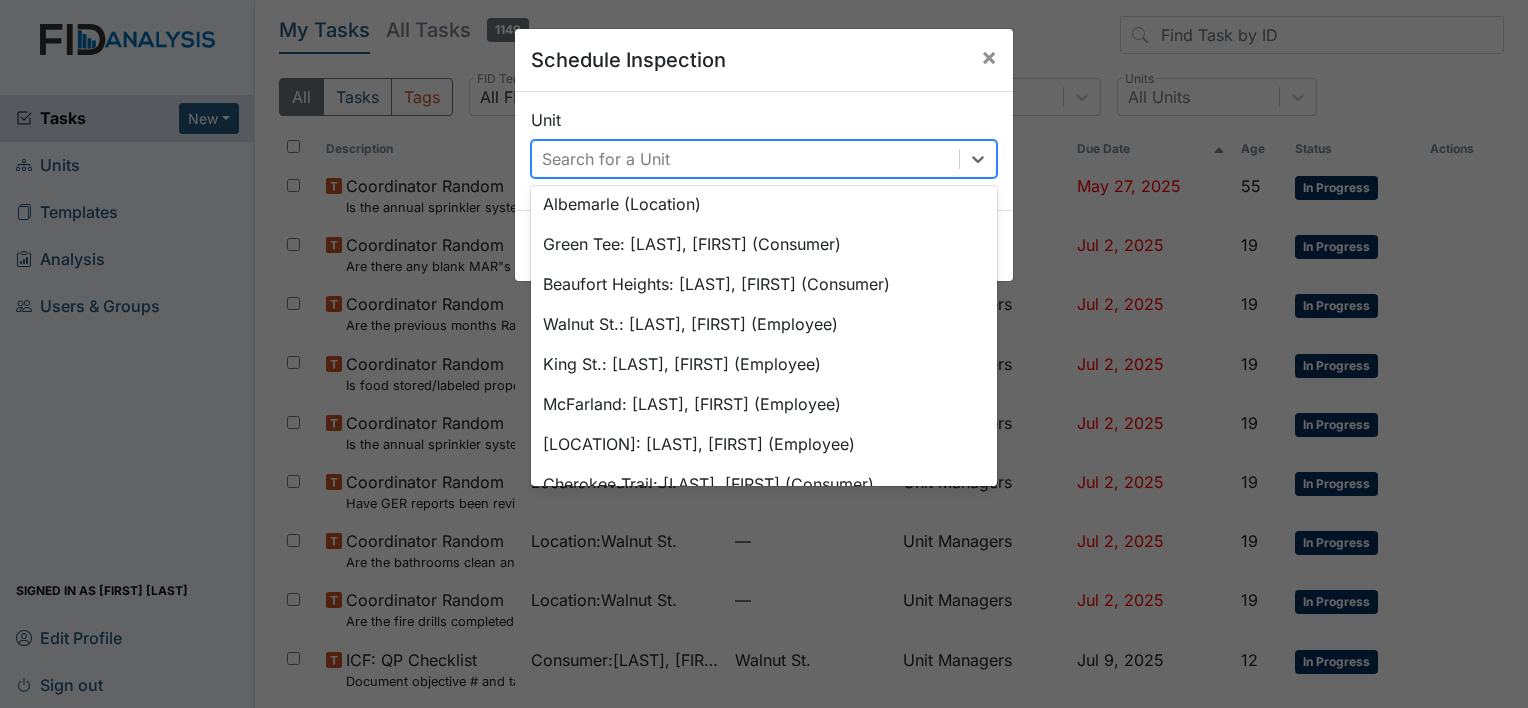 scroll, scrollTop: 1625, scrollLeft: 0, axis: vertical 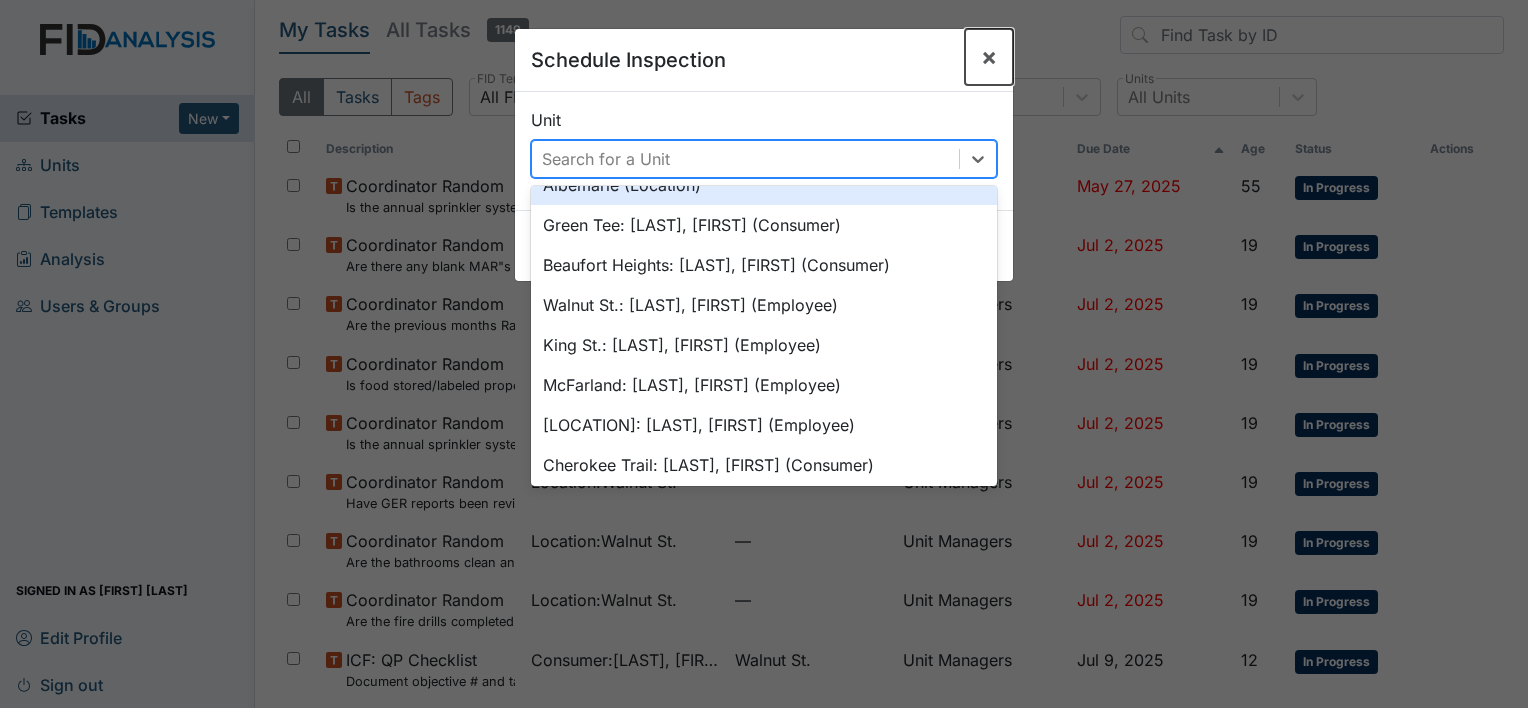 click on "×" at bounding box center [989, 56] 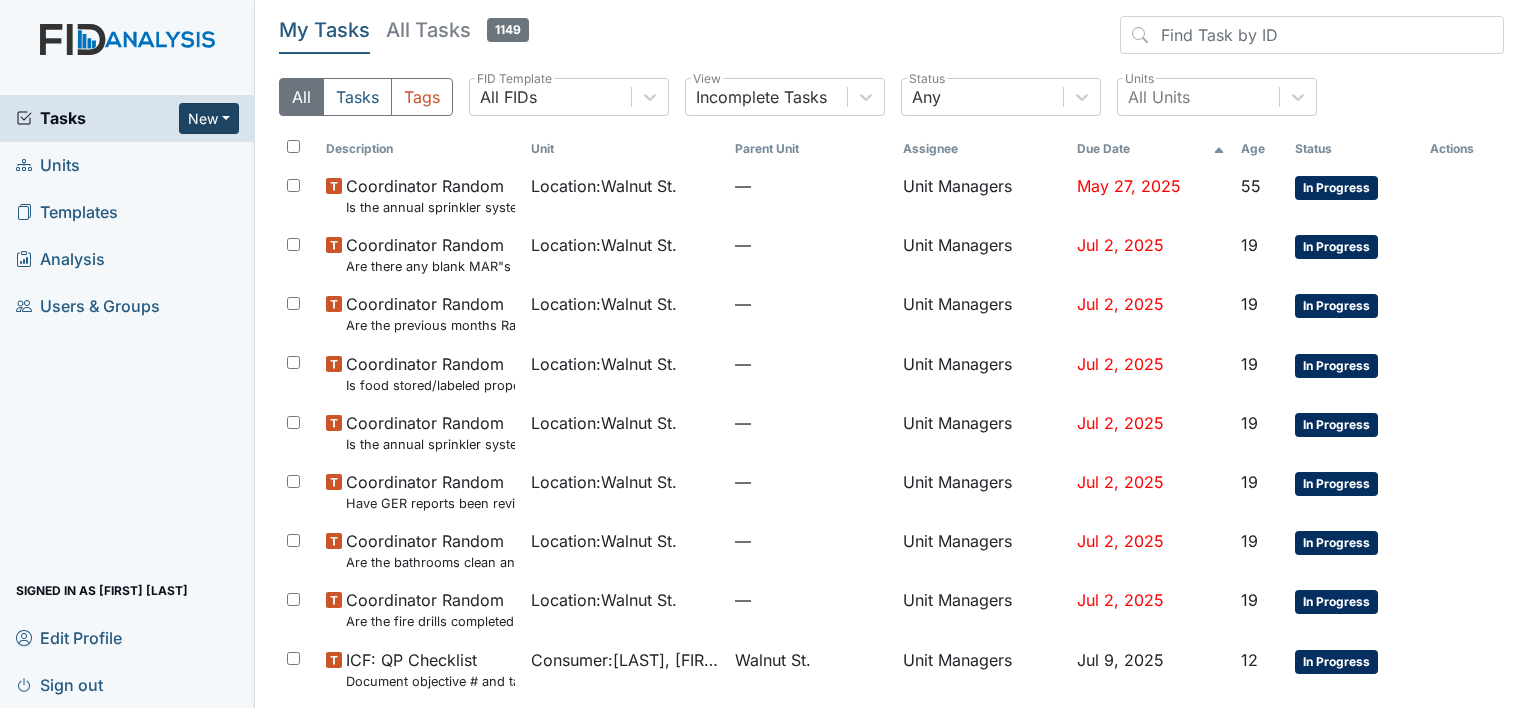 click on "New" at bounding box center (209, 118) 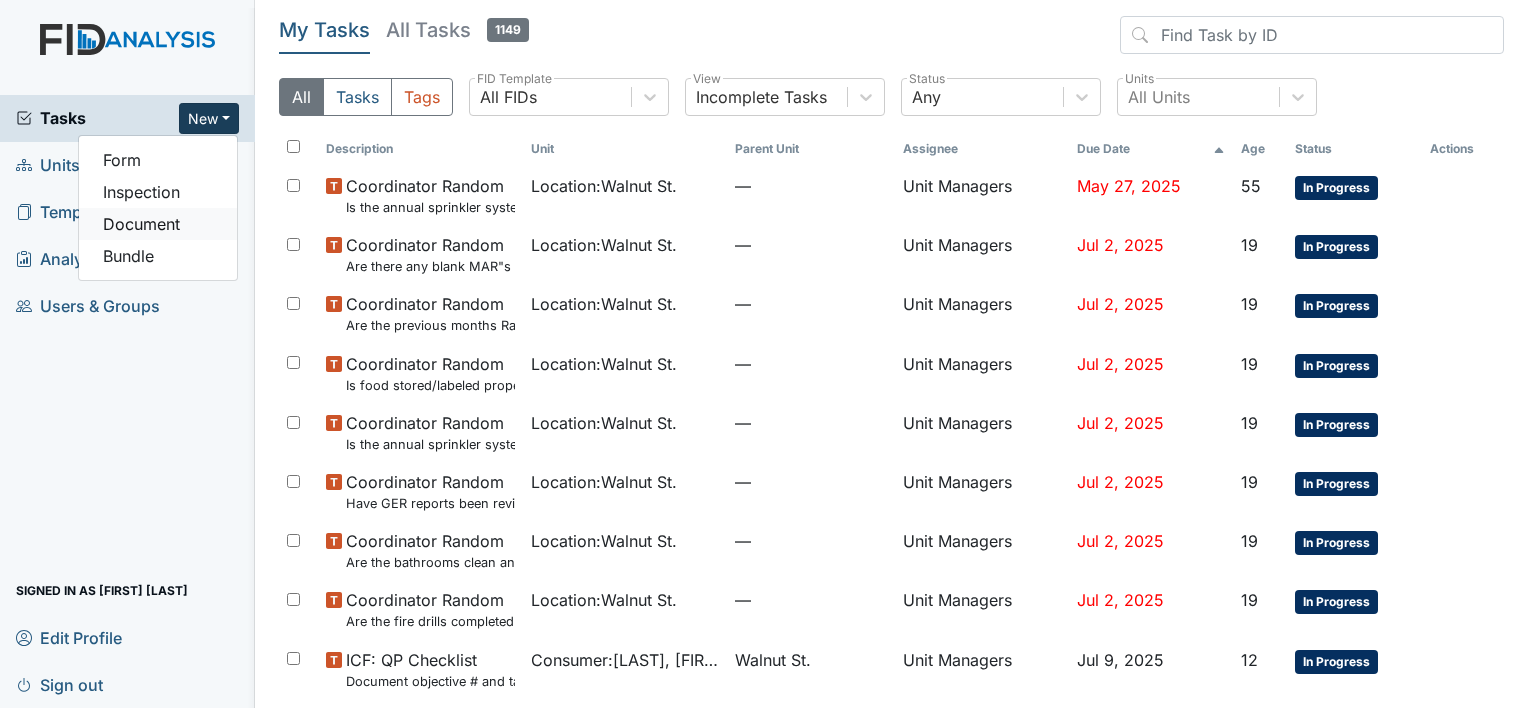 click on "Document" at bounding box center (158, 224) 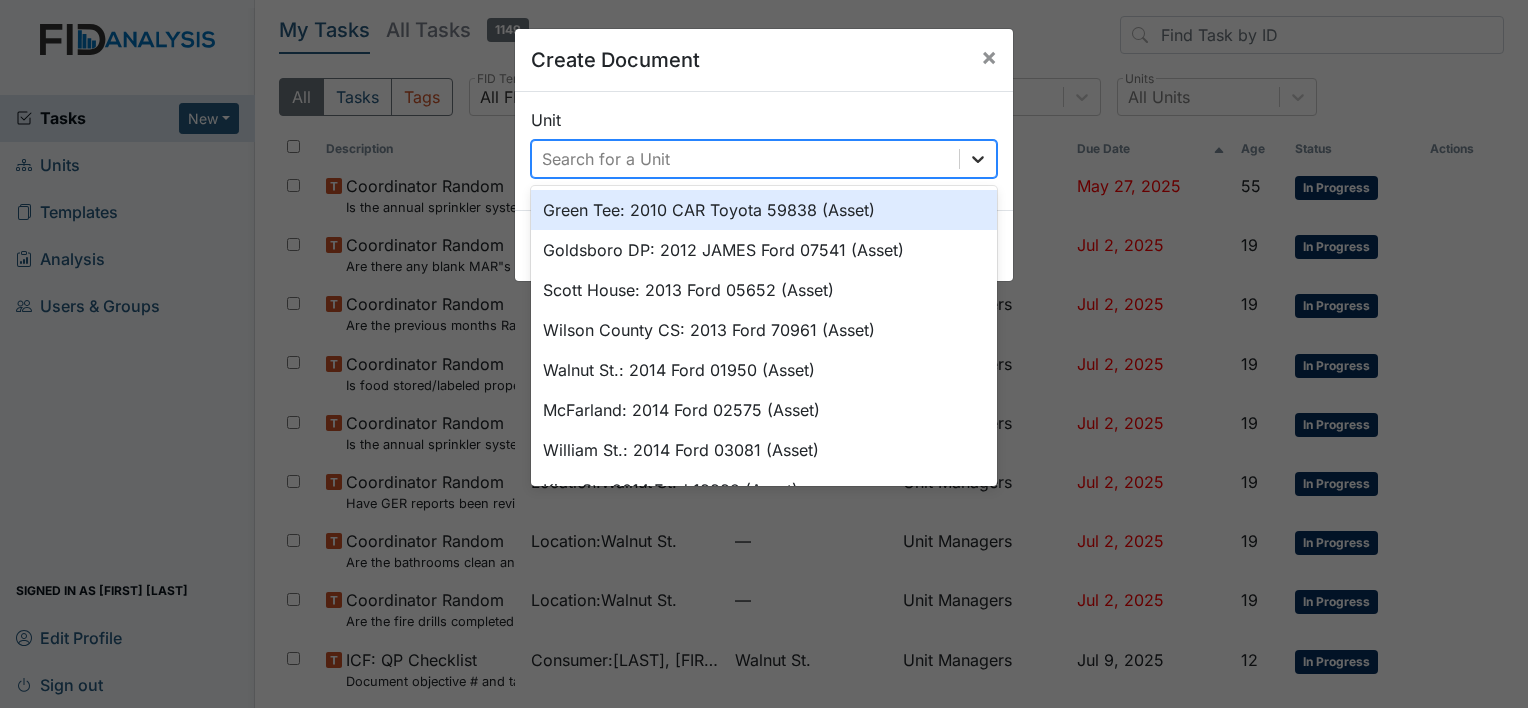 click at bounding box center (978, 159) 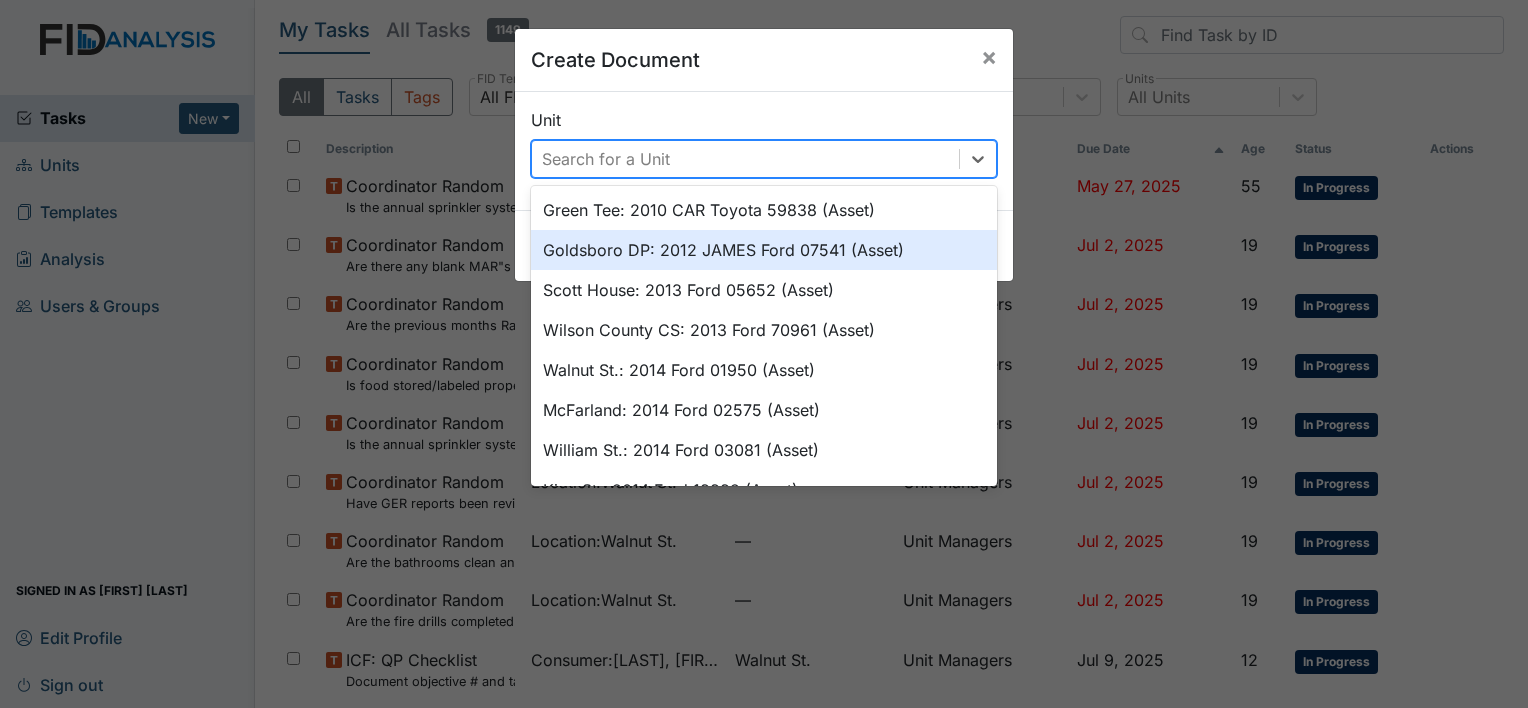 click on "Goldsboro DP: 2012  JAMES Ford	07541 (Asset)" at bounding box center (764, 250) 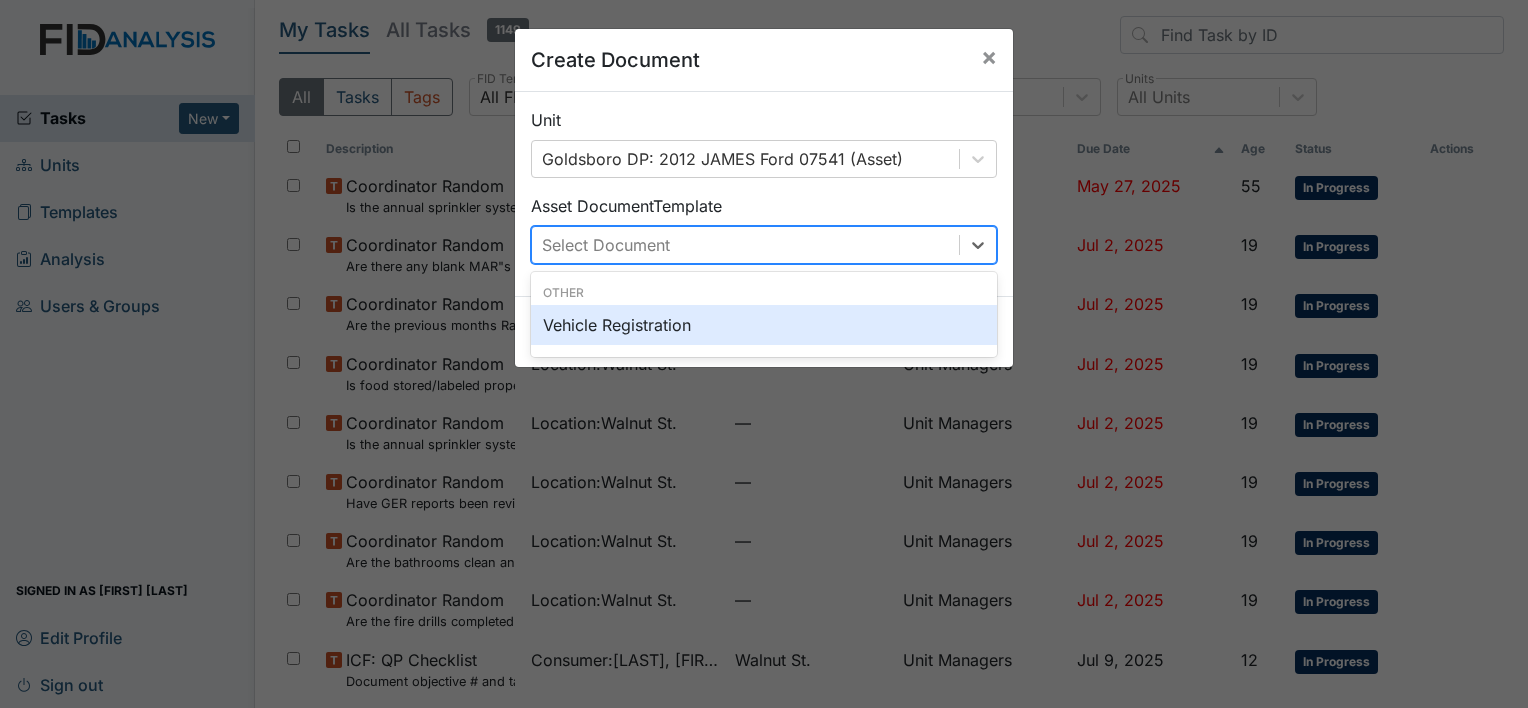click on "Select Document" at bounding box center (745, 245) 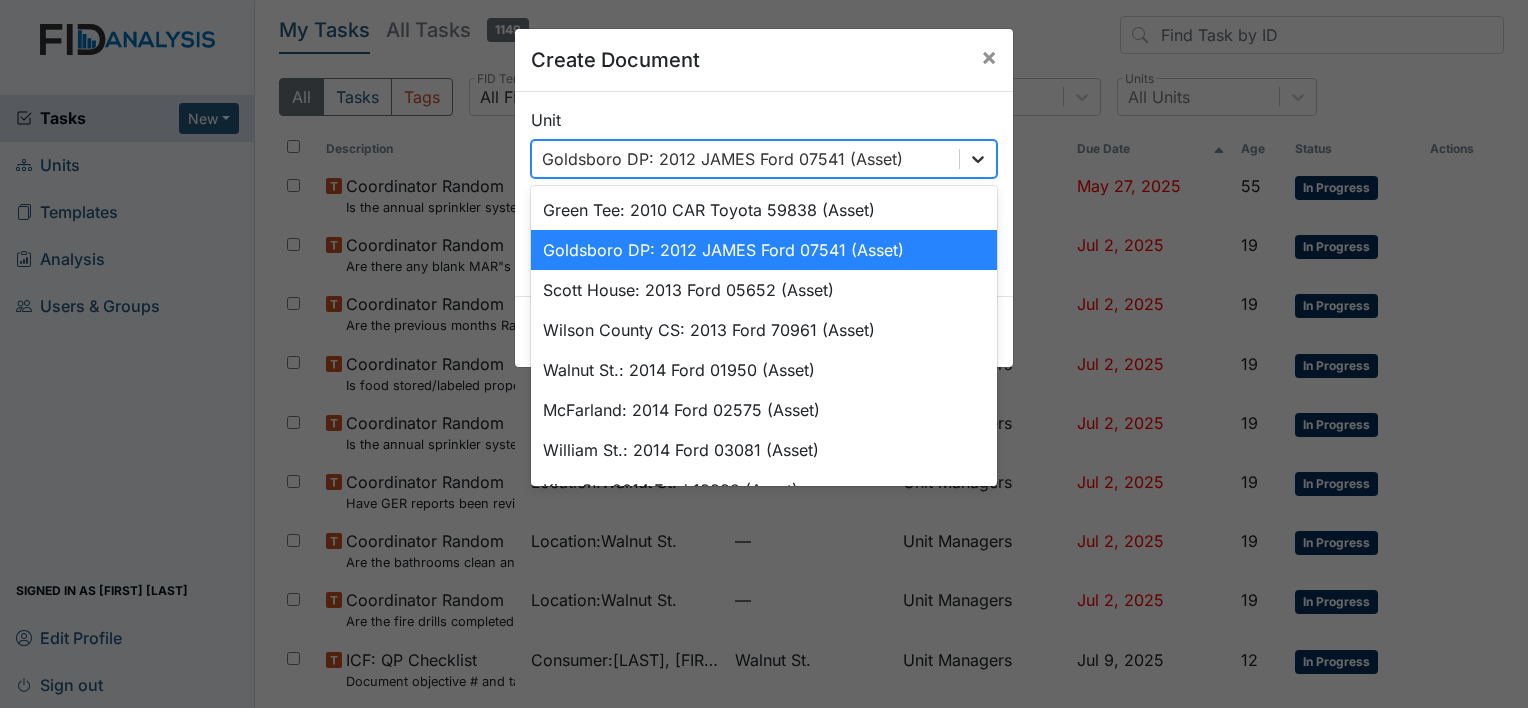 click at bounding box center (978, 159) 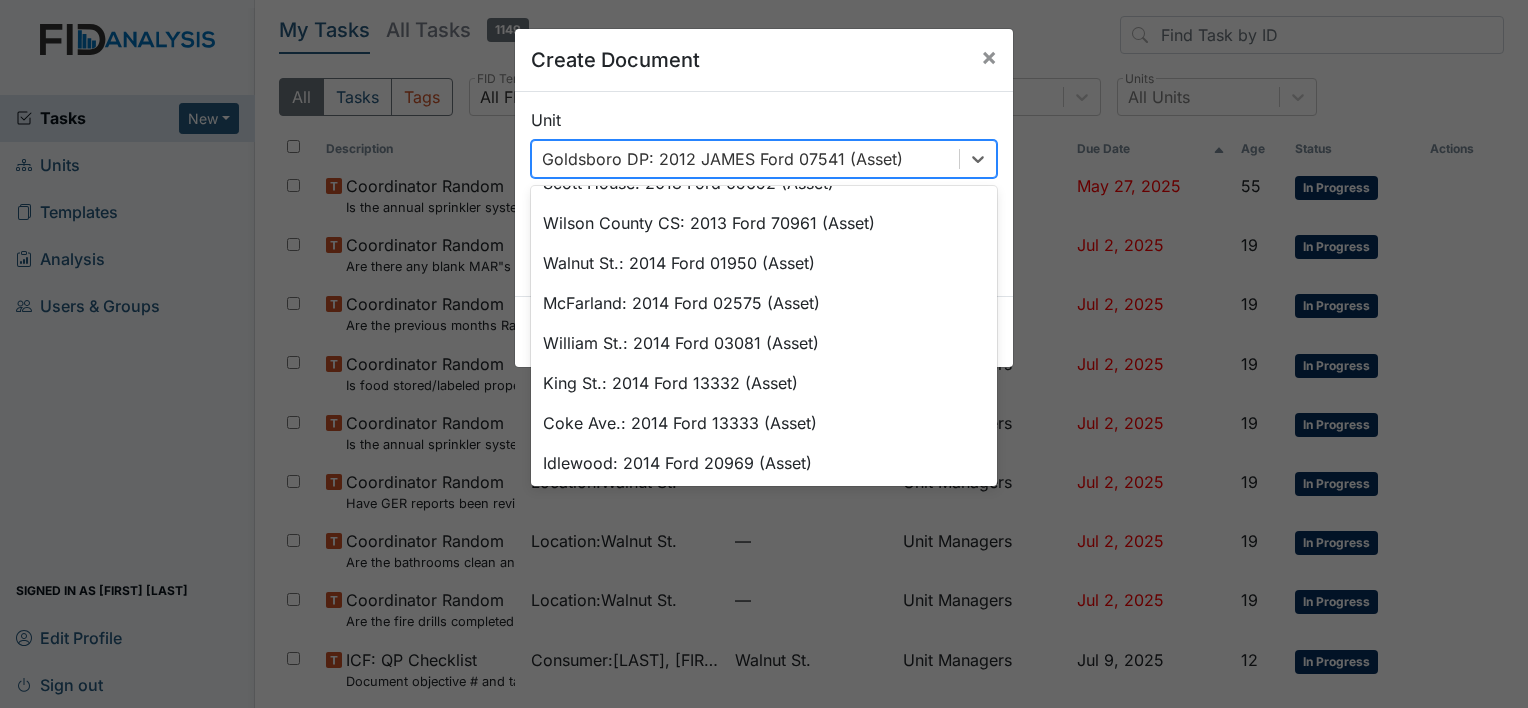 scroll, scrollTop: 113, scrollLeft: 0, axis: vertical 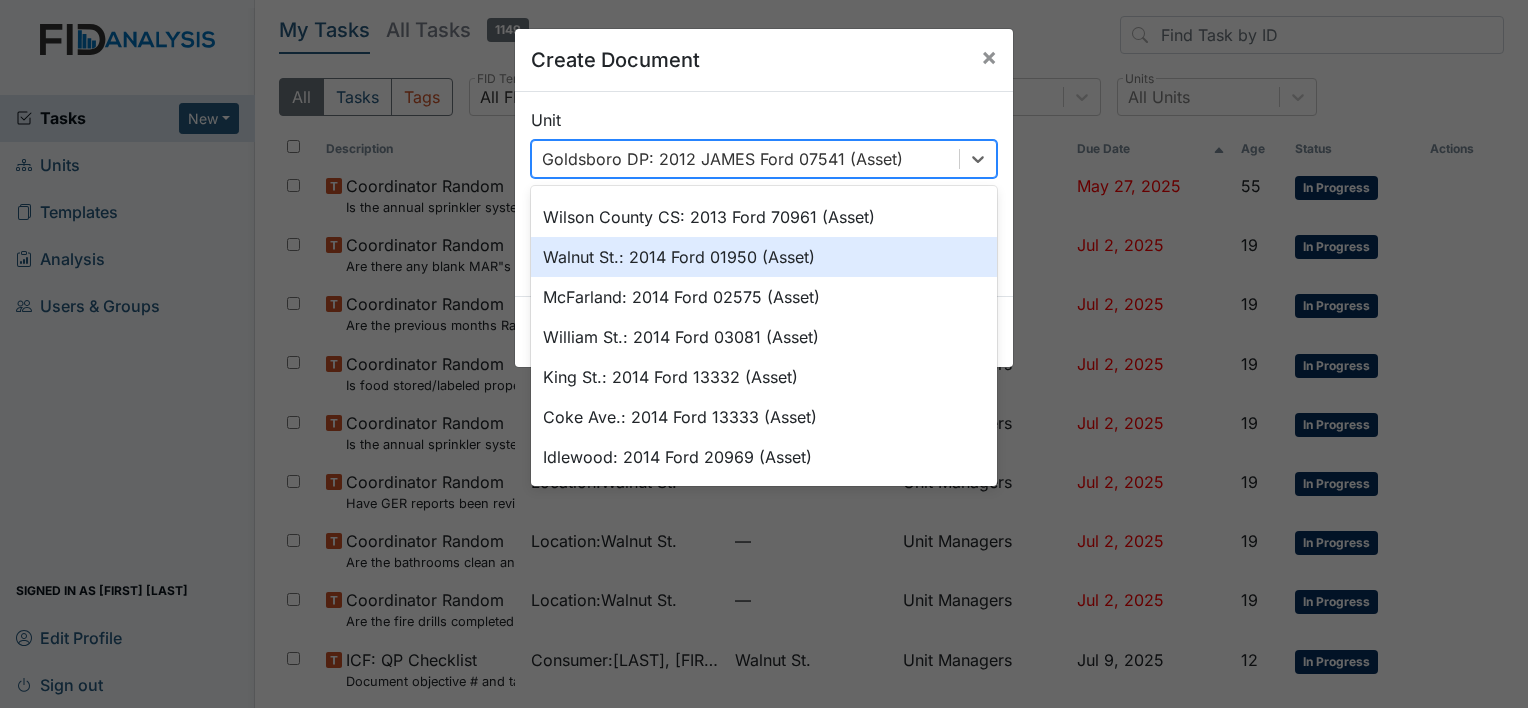 click on "Walnut St.: 2014	Ford	01950 (Asset)" at bounding box center (764, 257) 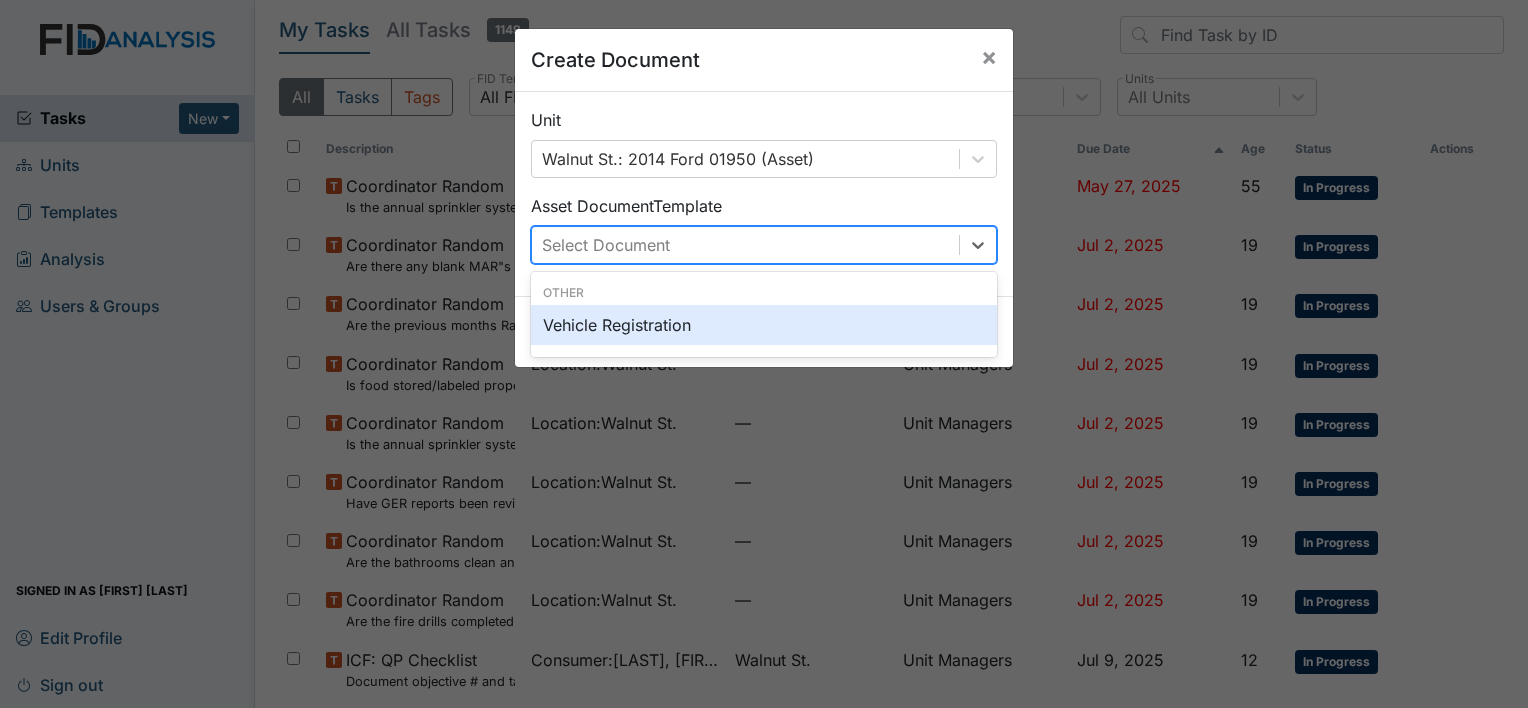 click on "Select Document" at bounding box center (745, 245) 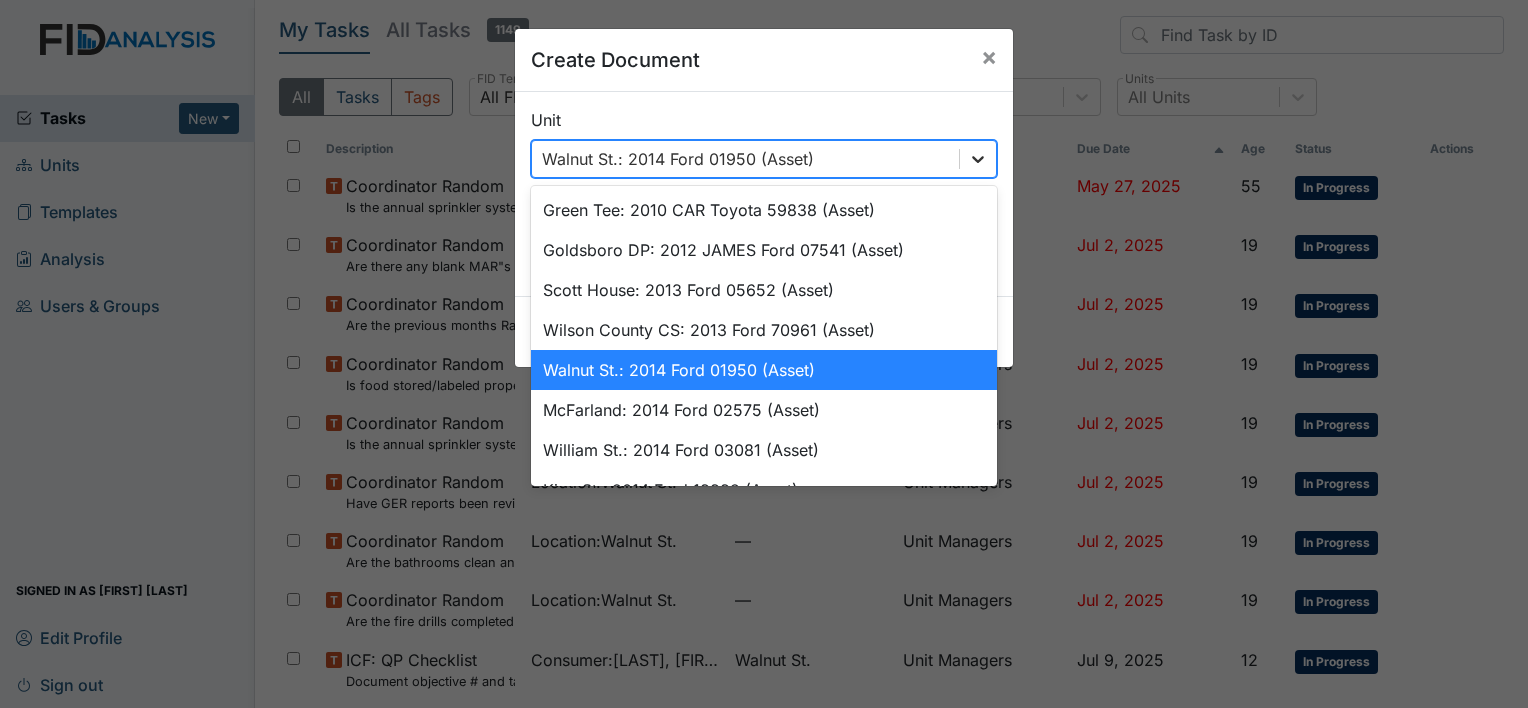 click at bounding box center (978, 159) 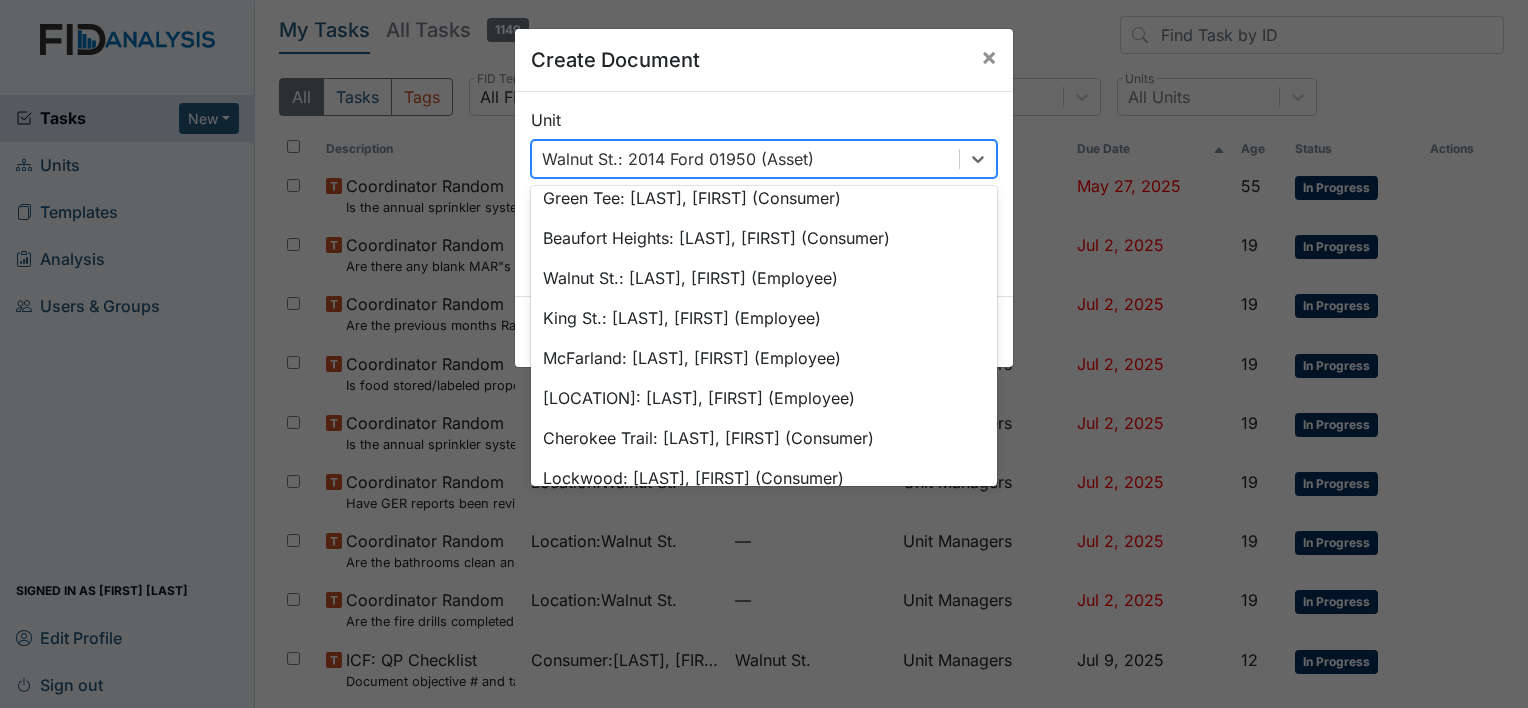 scroll, scrollTop: 1708, scrollLeft: 0, axis: vertical 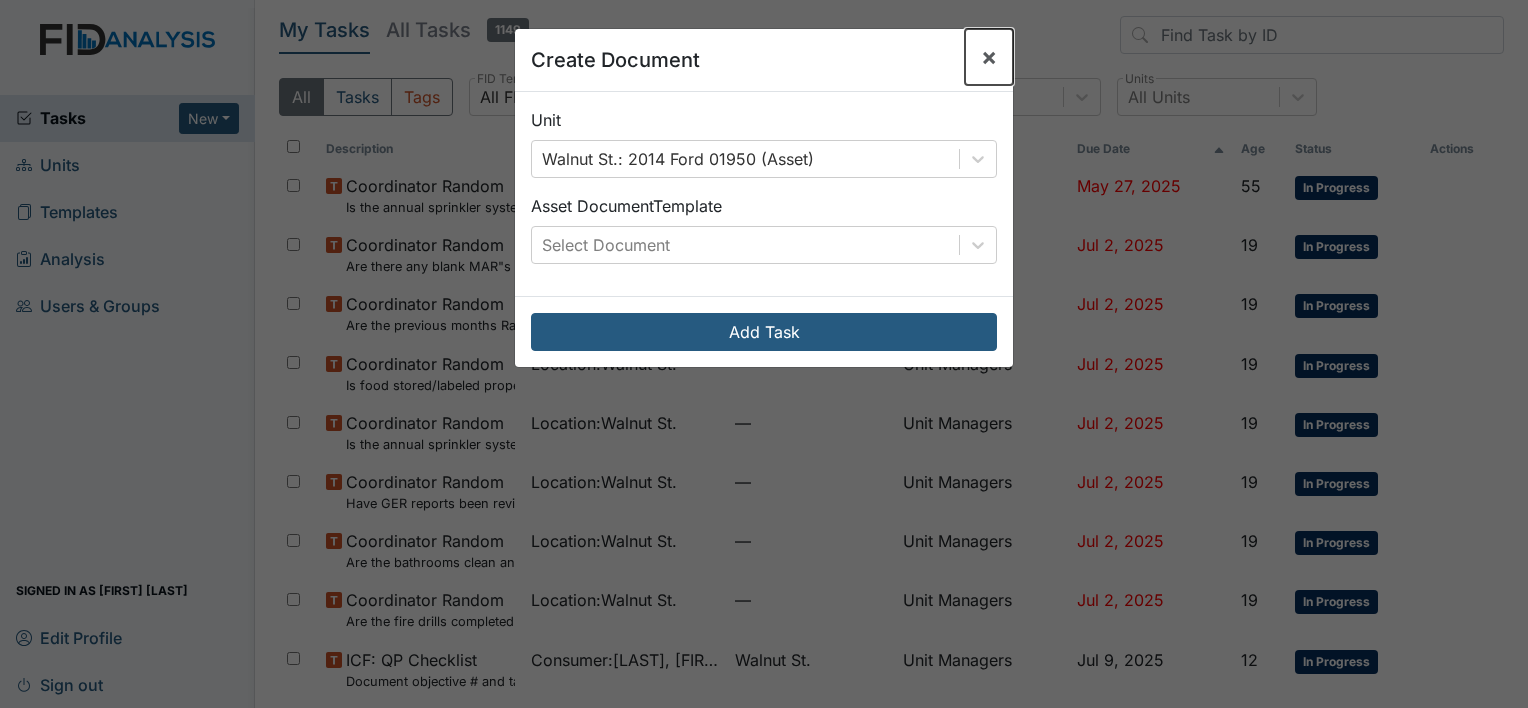click on "×" at bounding box center (989, 57) 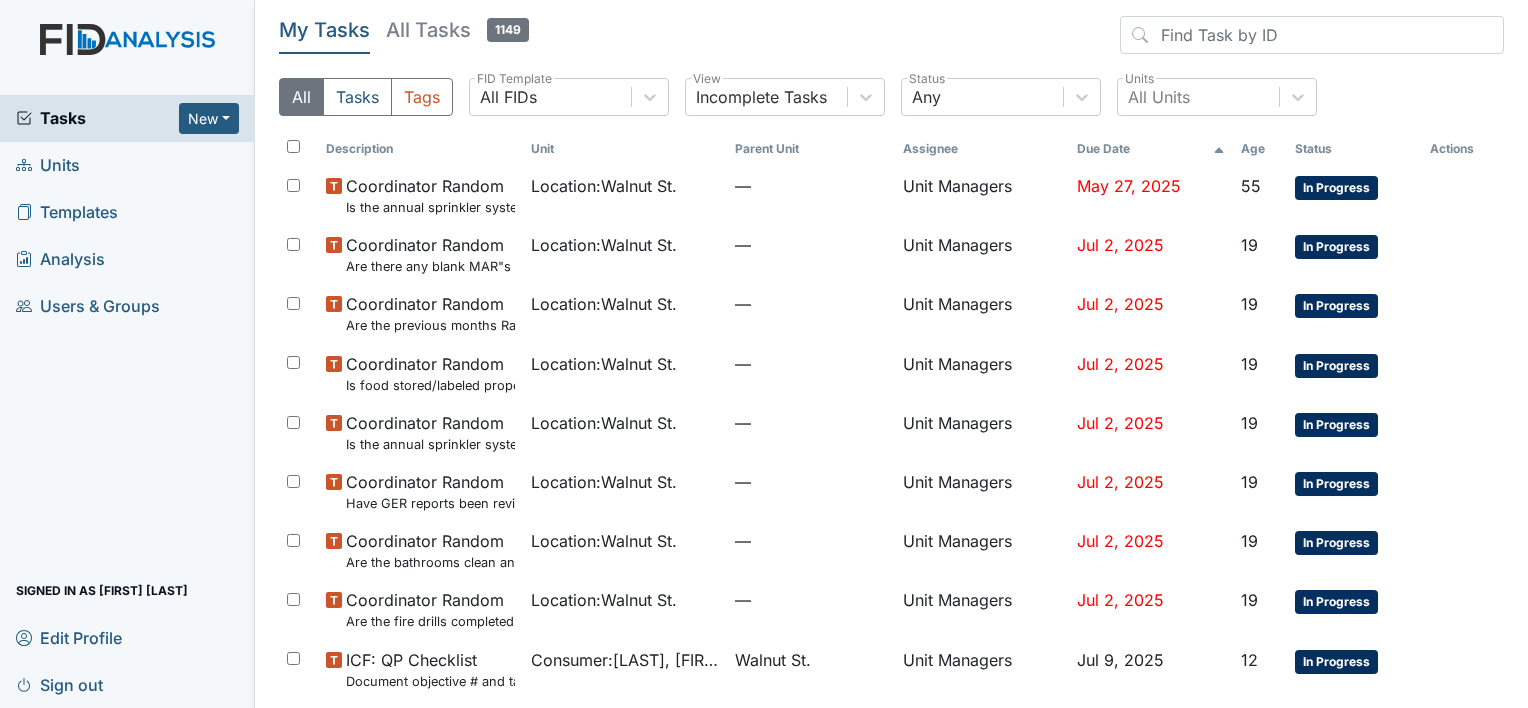 click on "Units" at bounding box center (48, 165) 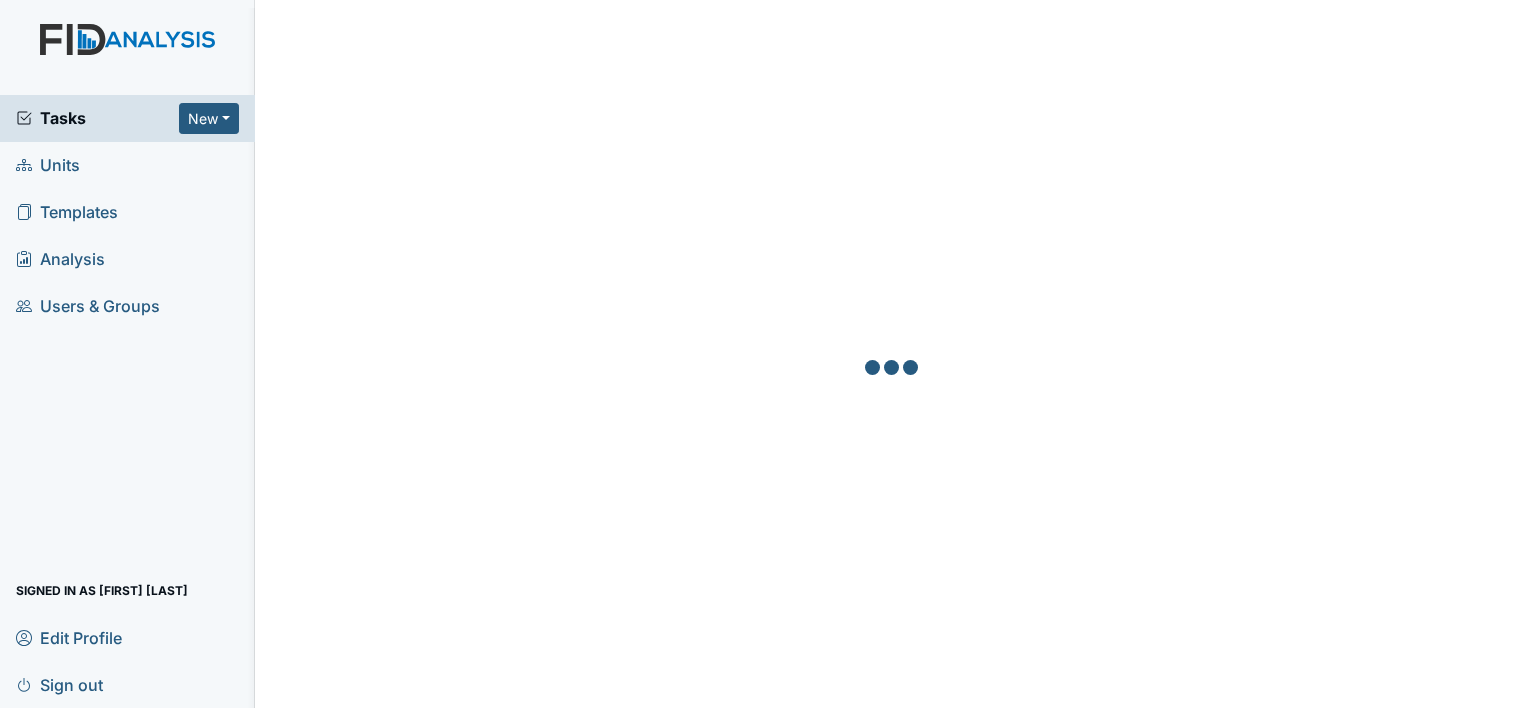 scroll, scrollTop: 0, scrollLeft: 0, axis: both 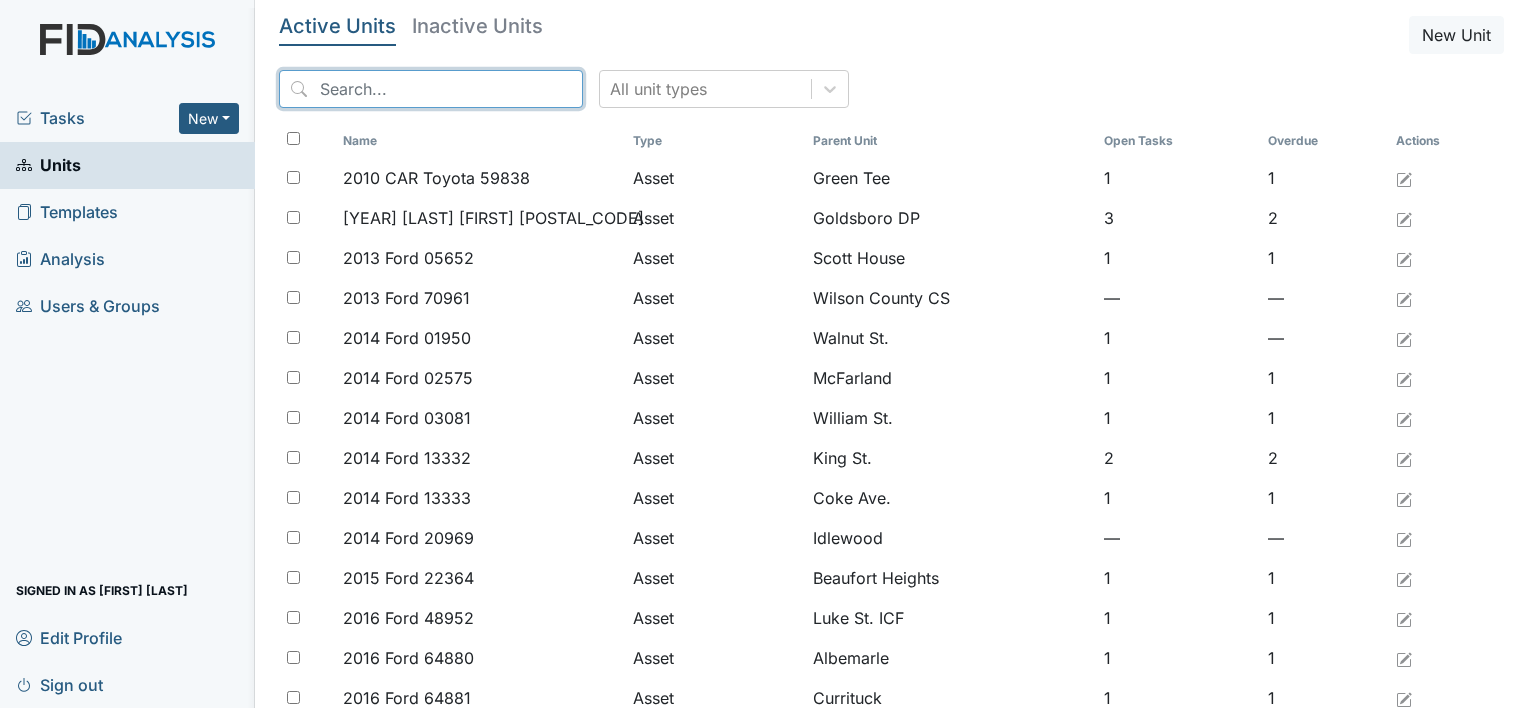 click at bounding box center [431, 89] 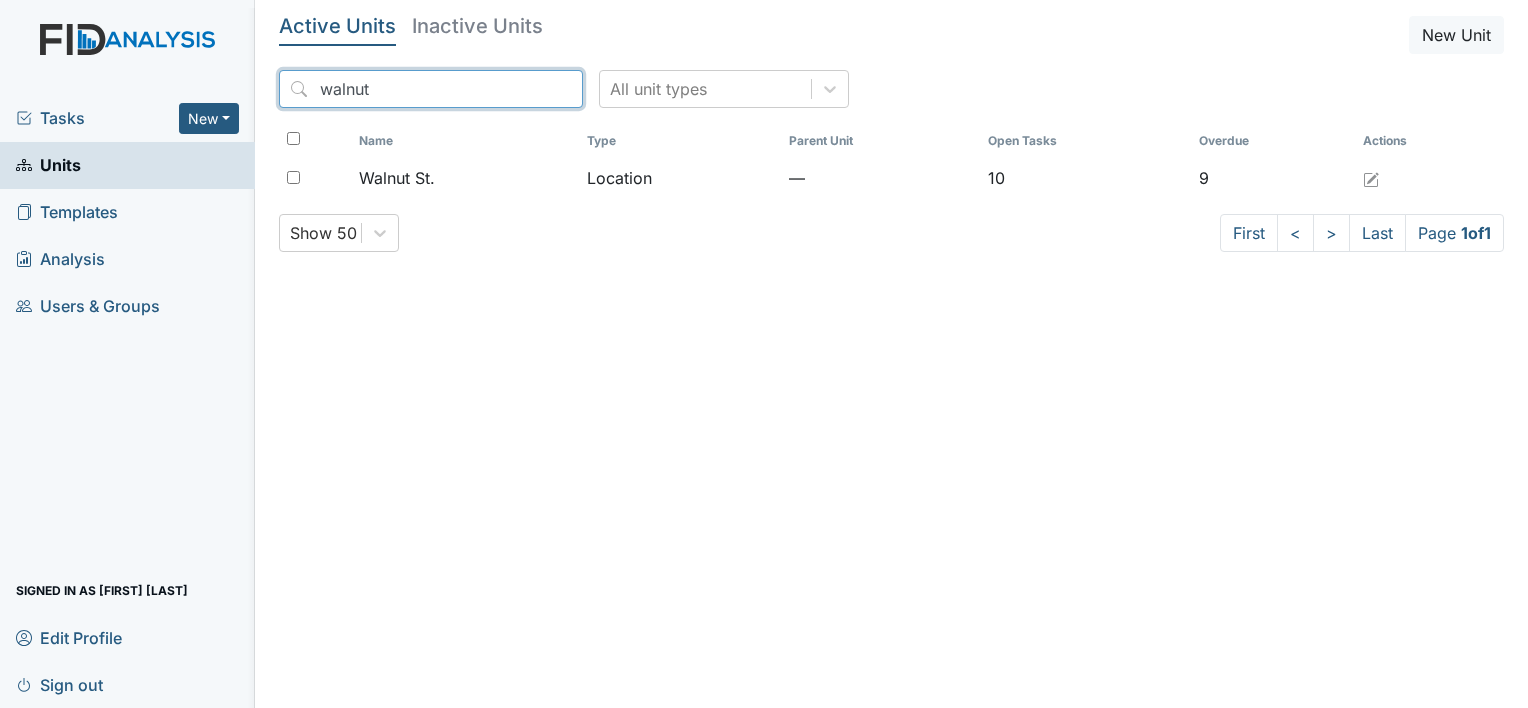 type on "walnut" 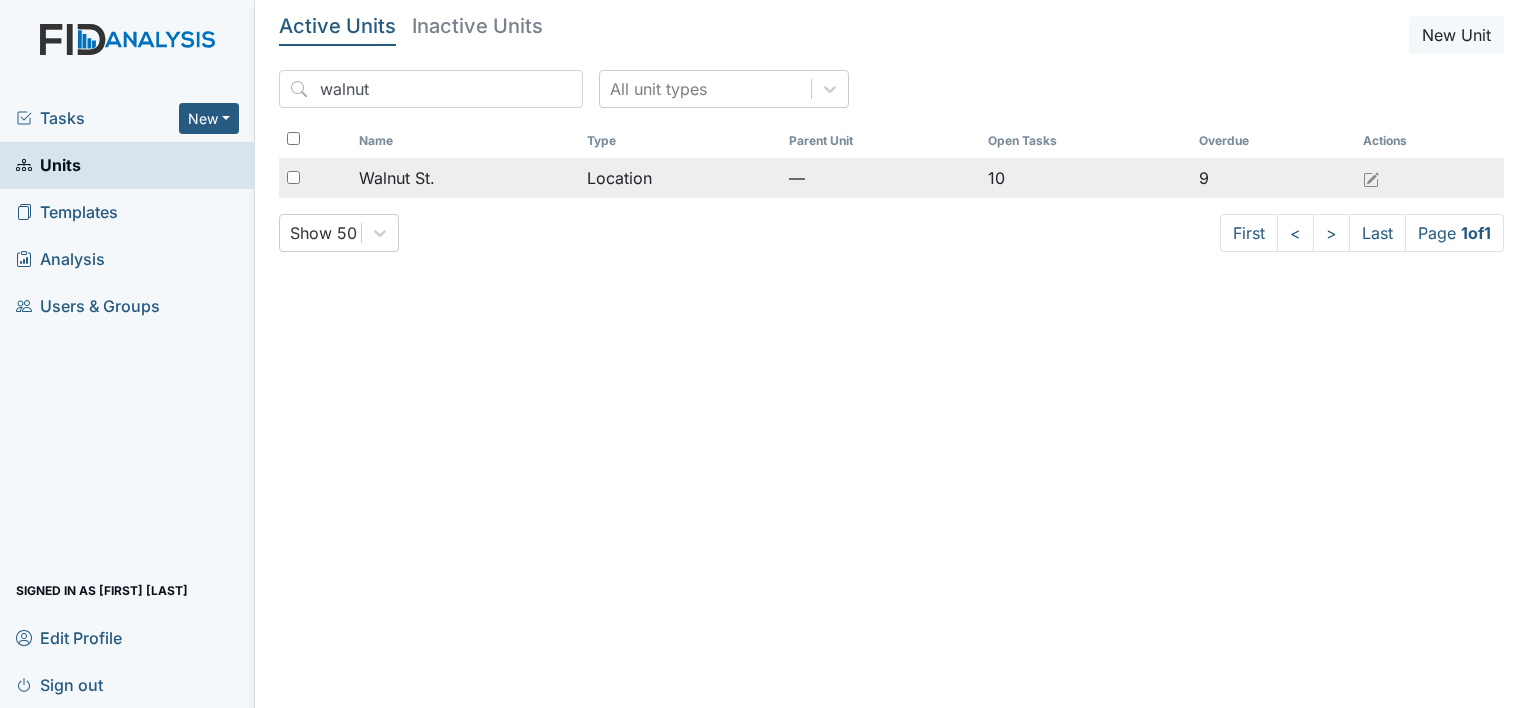 click at bounding box center [293, 177] 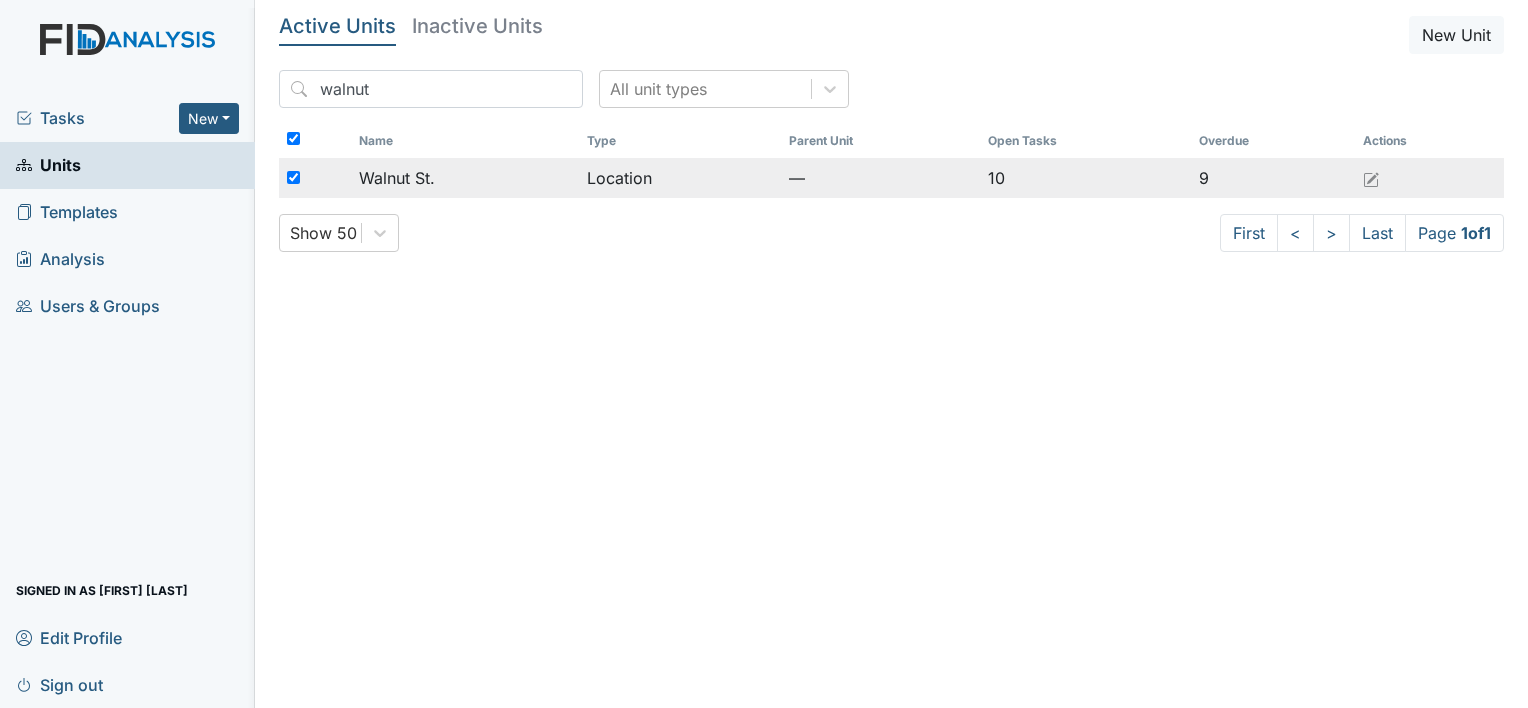 checkbox on "true" 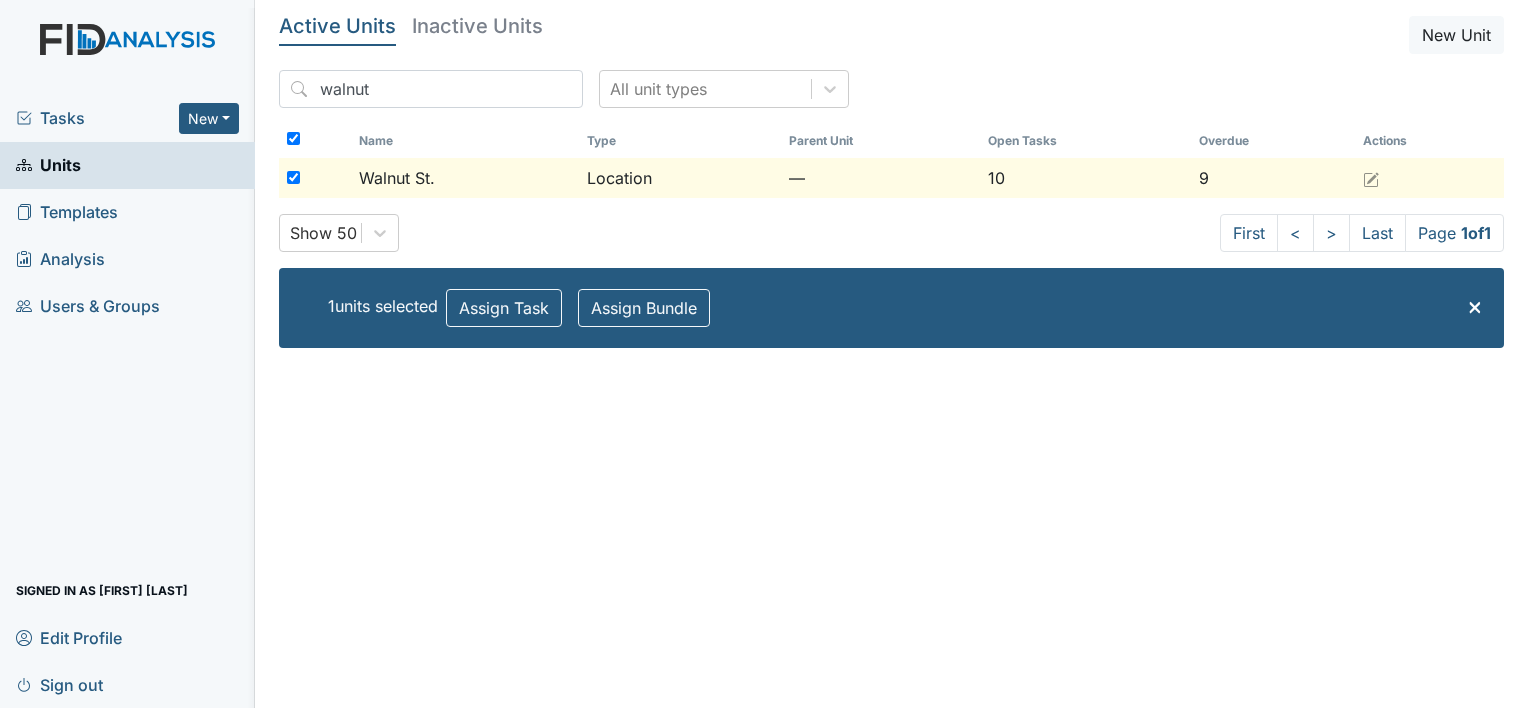 click at bounding box center [315, 178] 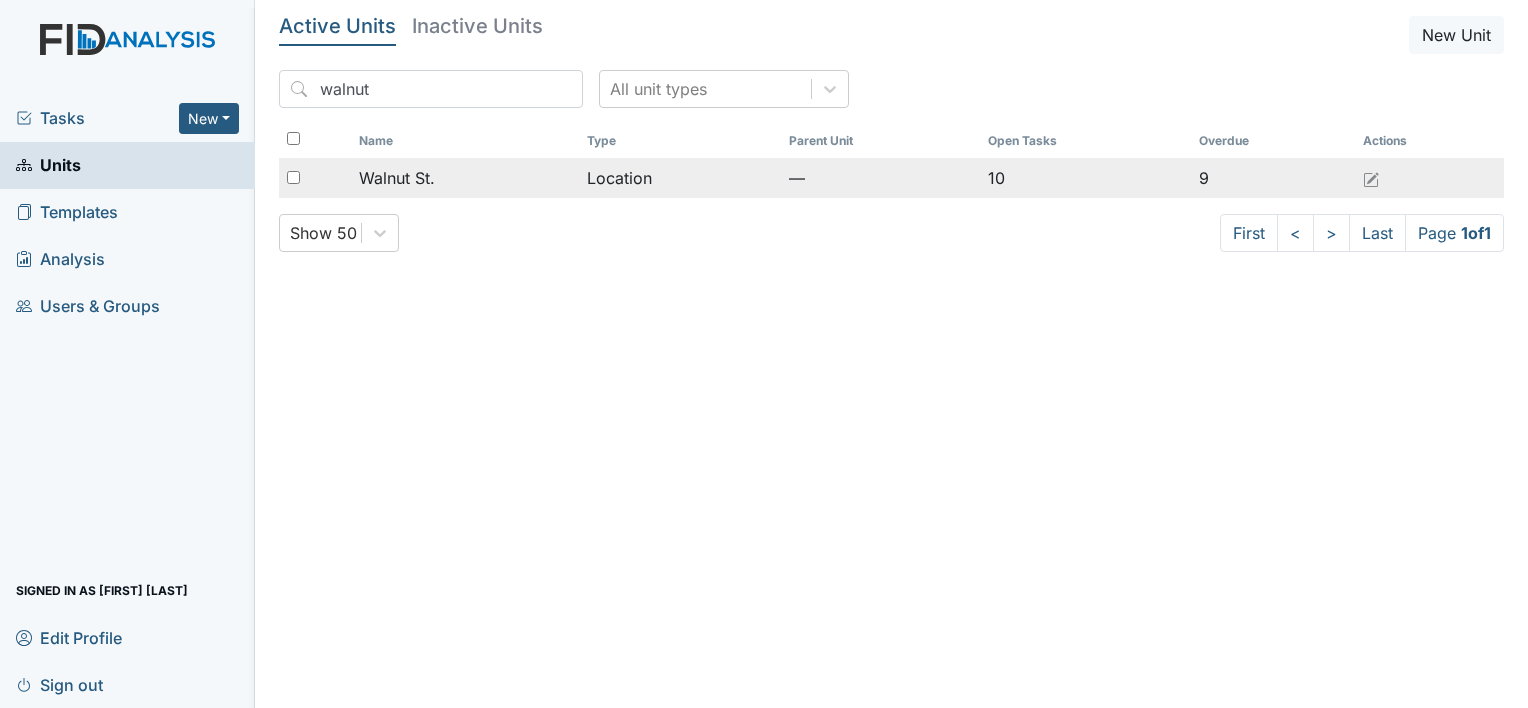 click on "Walnut St." at bounding box center (397, 178) 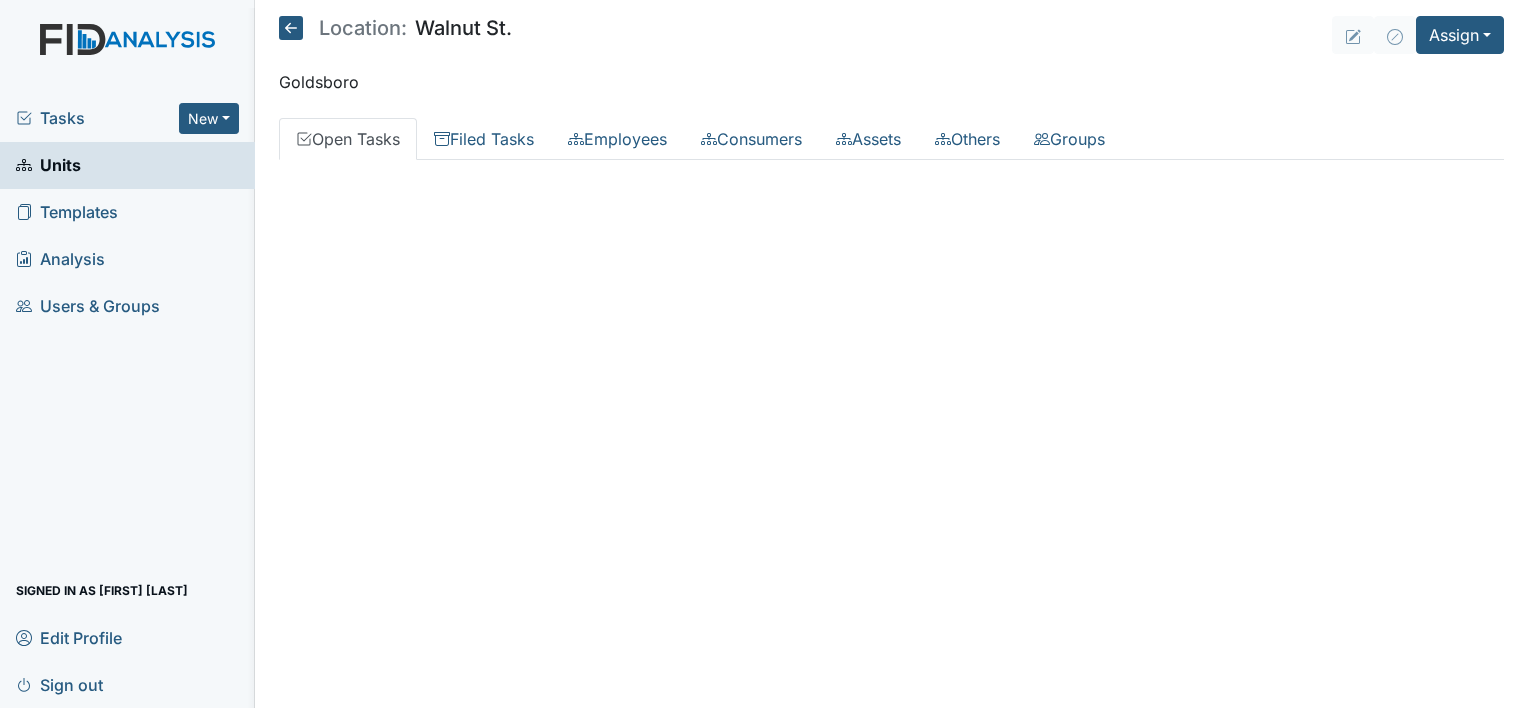 scroll, scrollTop: 0, scrollLeft: 0, axis: both 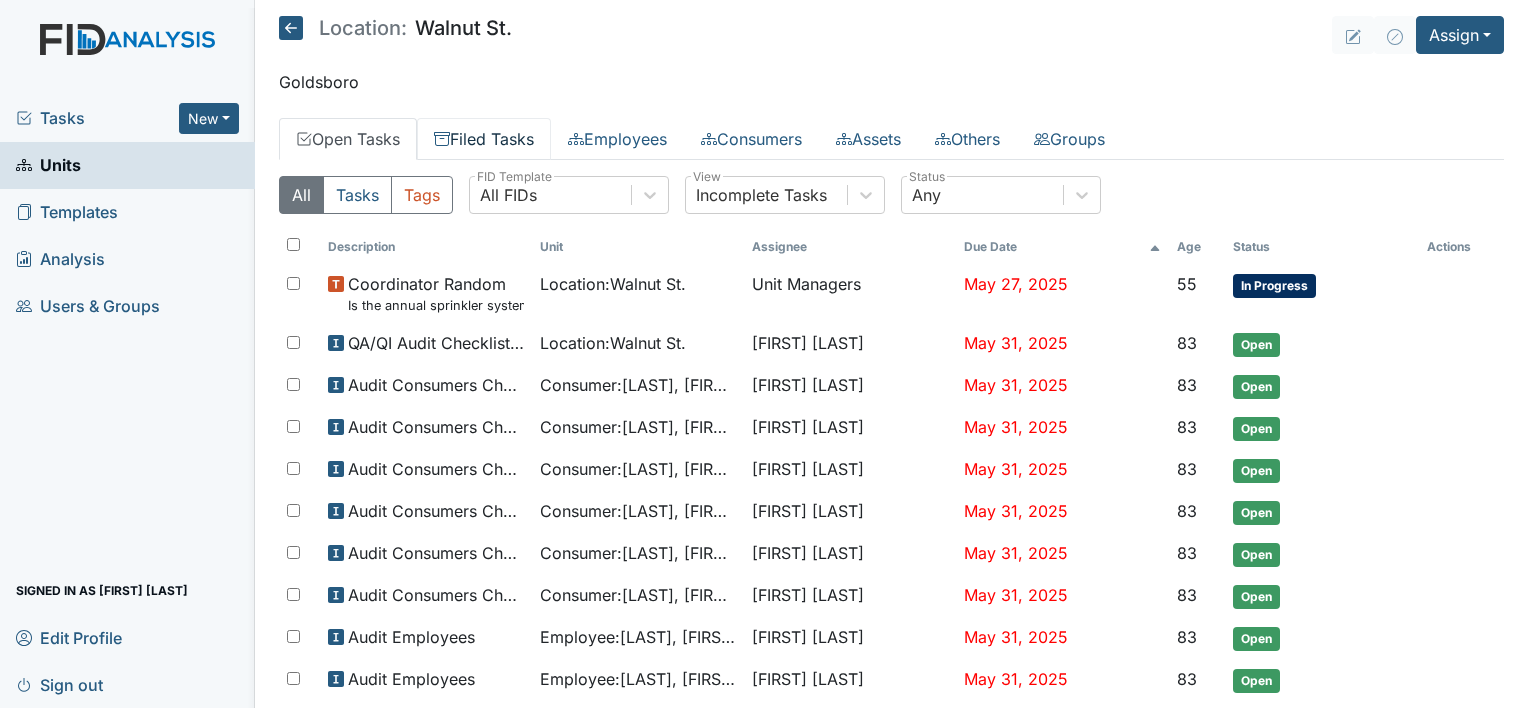 click on "Filed Tasks" at bounding box center (484, 139) 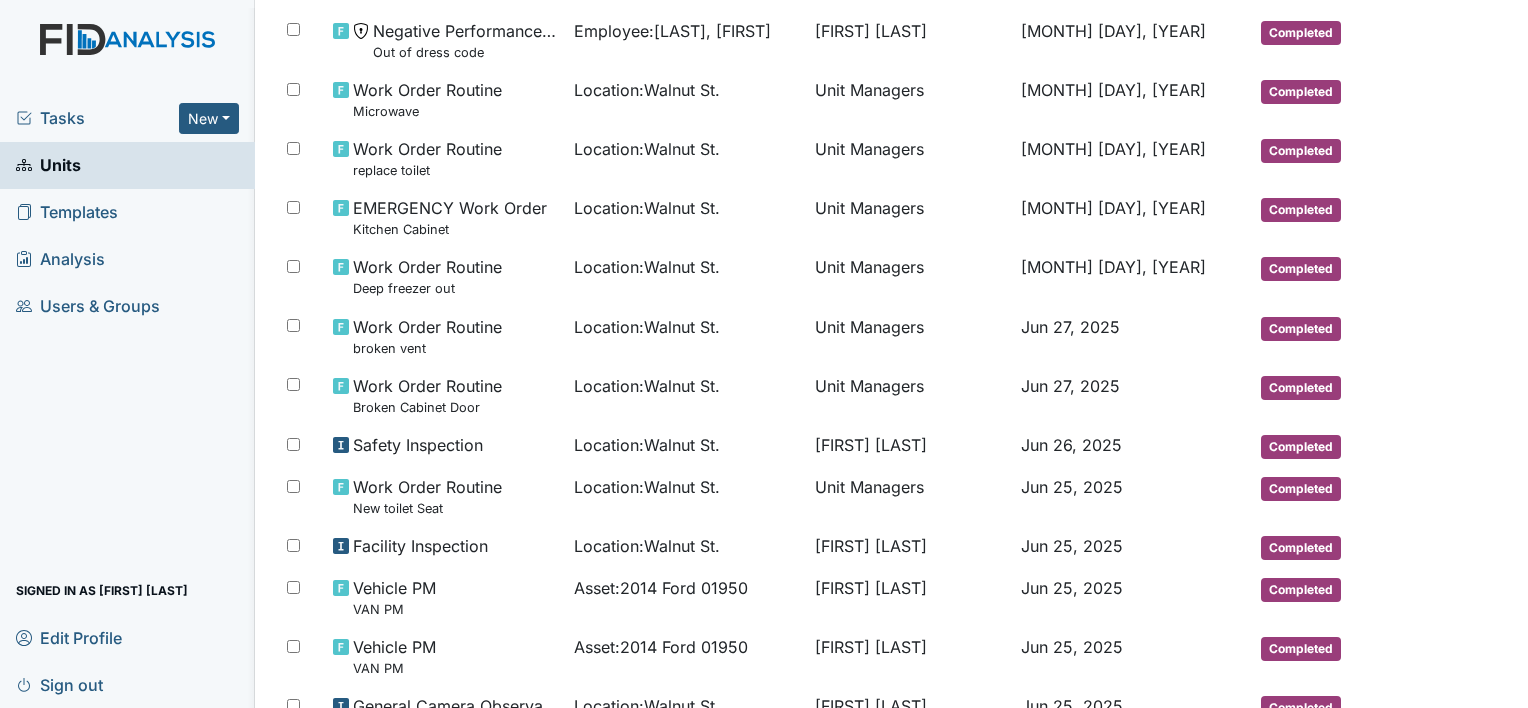 scroll, scrollTop: 0, scrollLeft: 0, axis: both 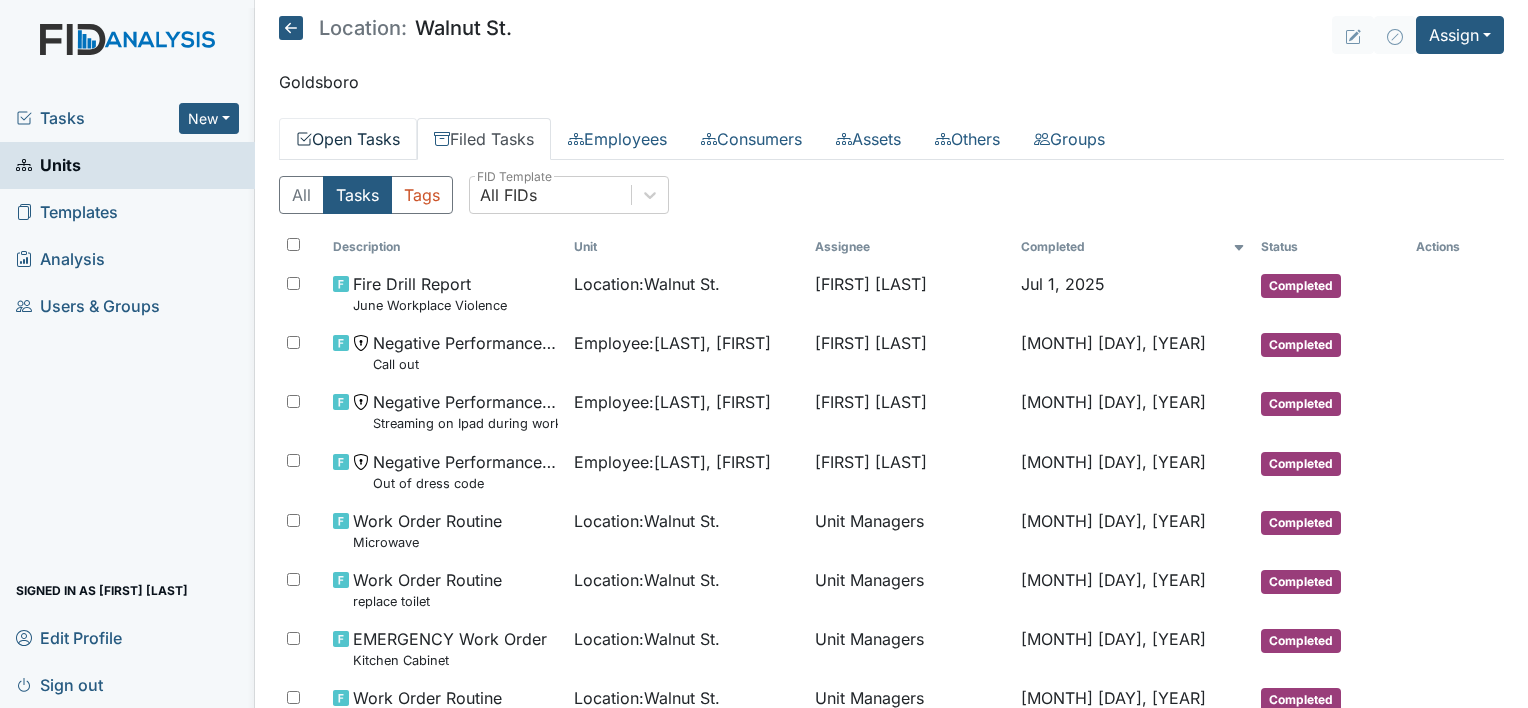click on "Open Tasks" at bounding box center [348, 139] 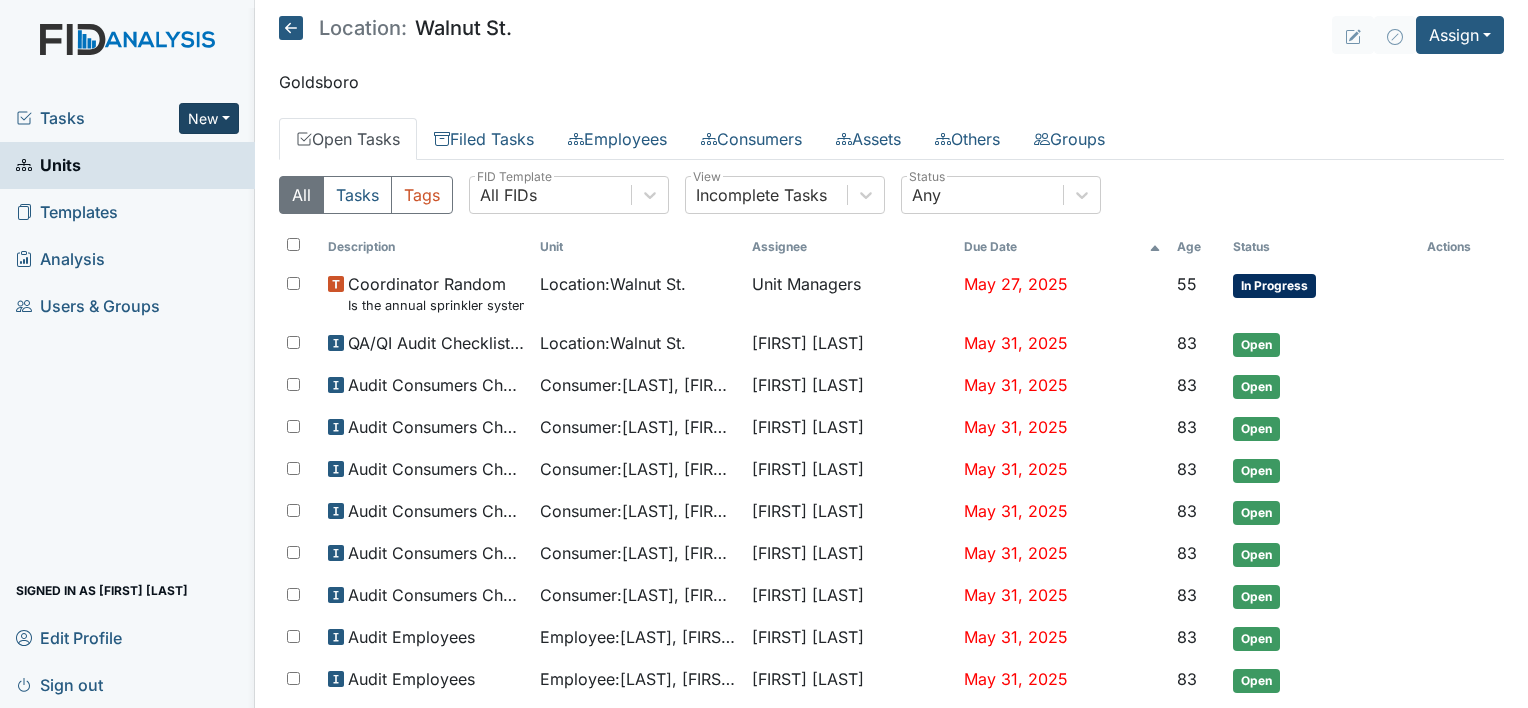 click on "New" at bounding box center [209, 118] 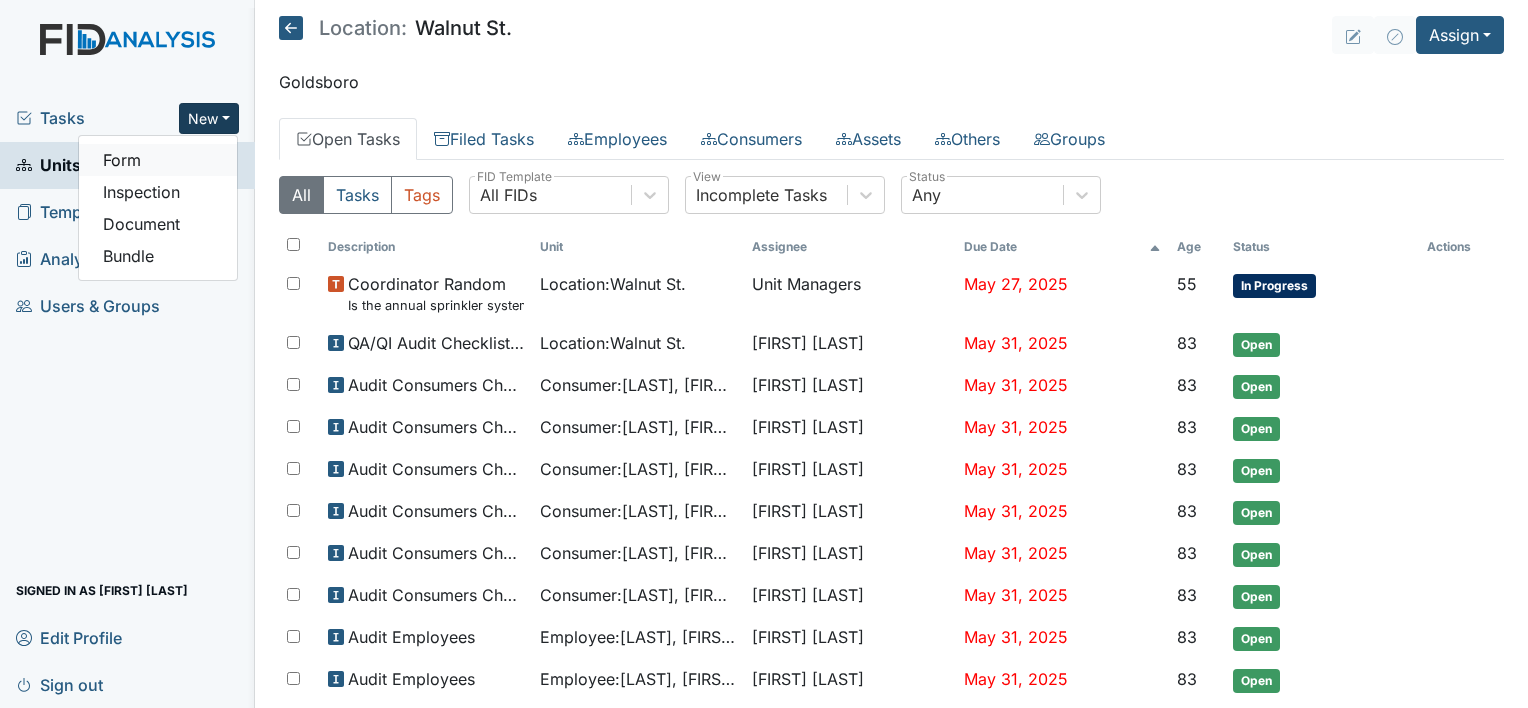 click on "Form" at bounding box center (158, 160) 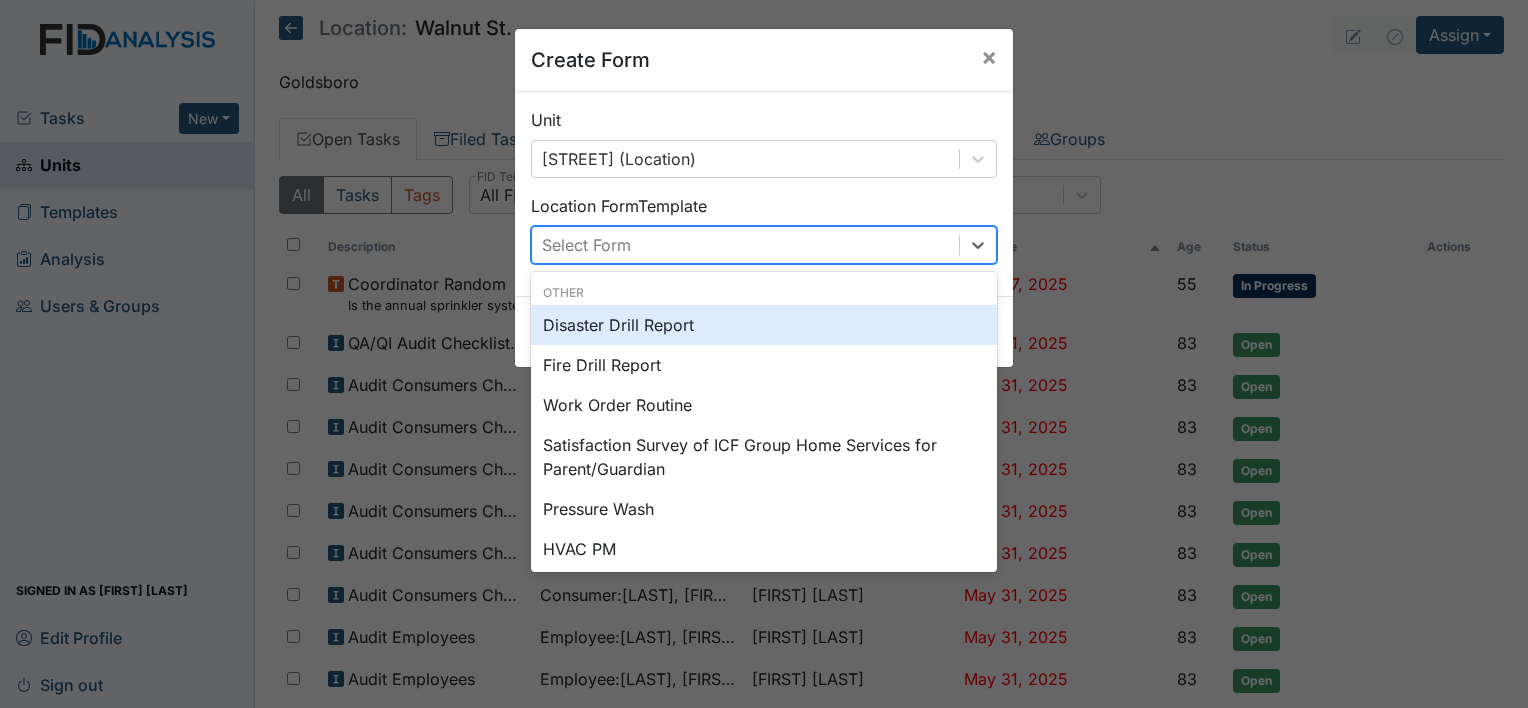click on "Select Form" at bounding box center [745, 245] 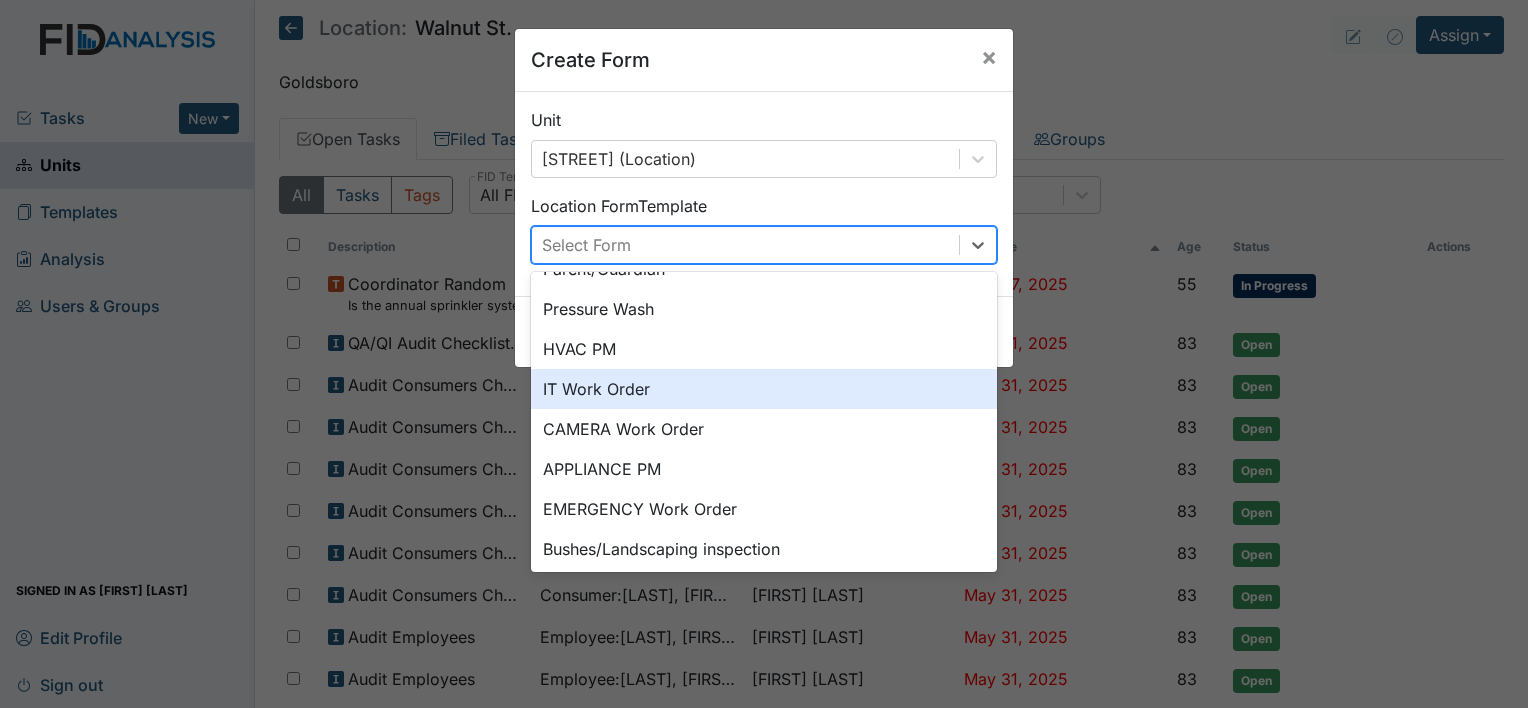 scroll, scrollTop: 208, scrollLeft: 0, axis: vertical 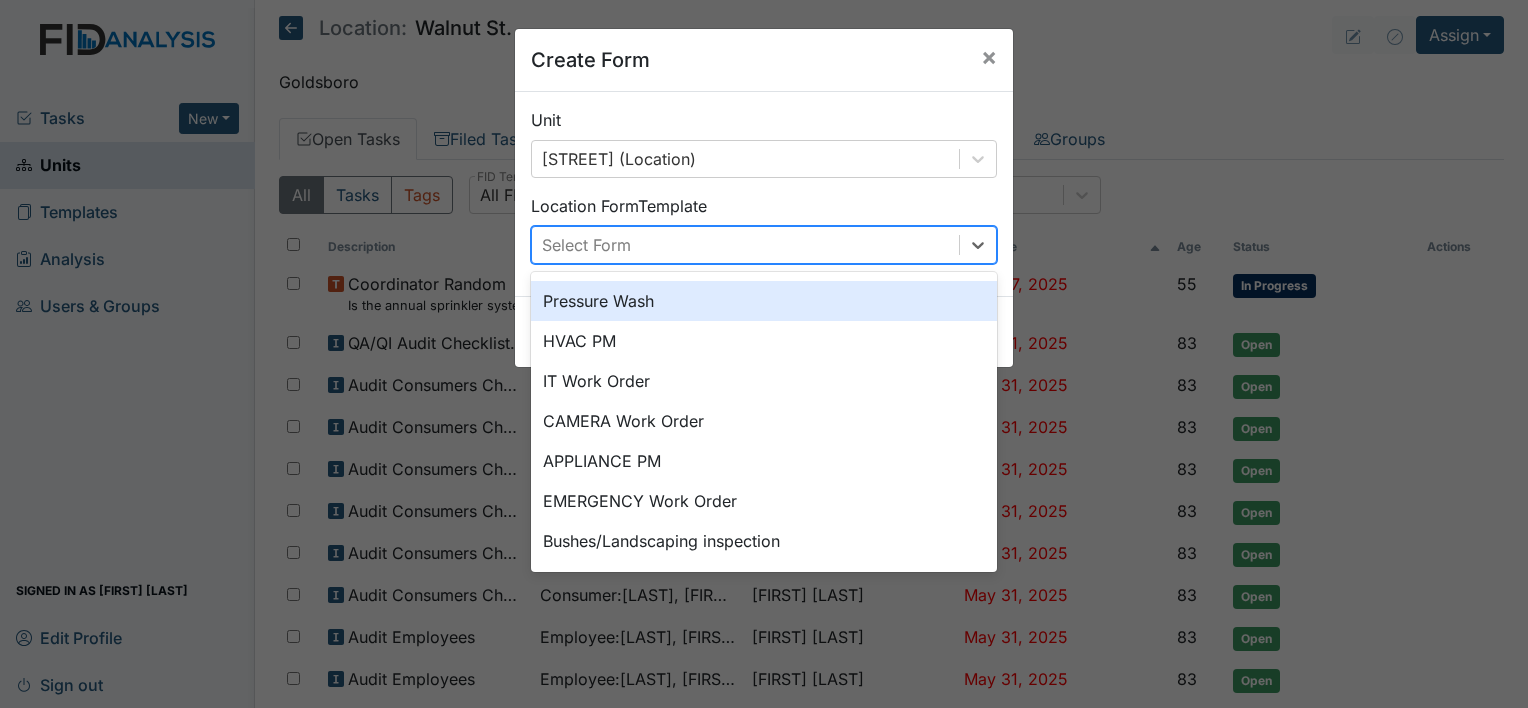 click on "Pressure Wash" at bounding box center [764, 301] 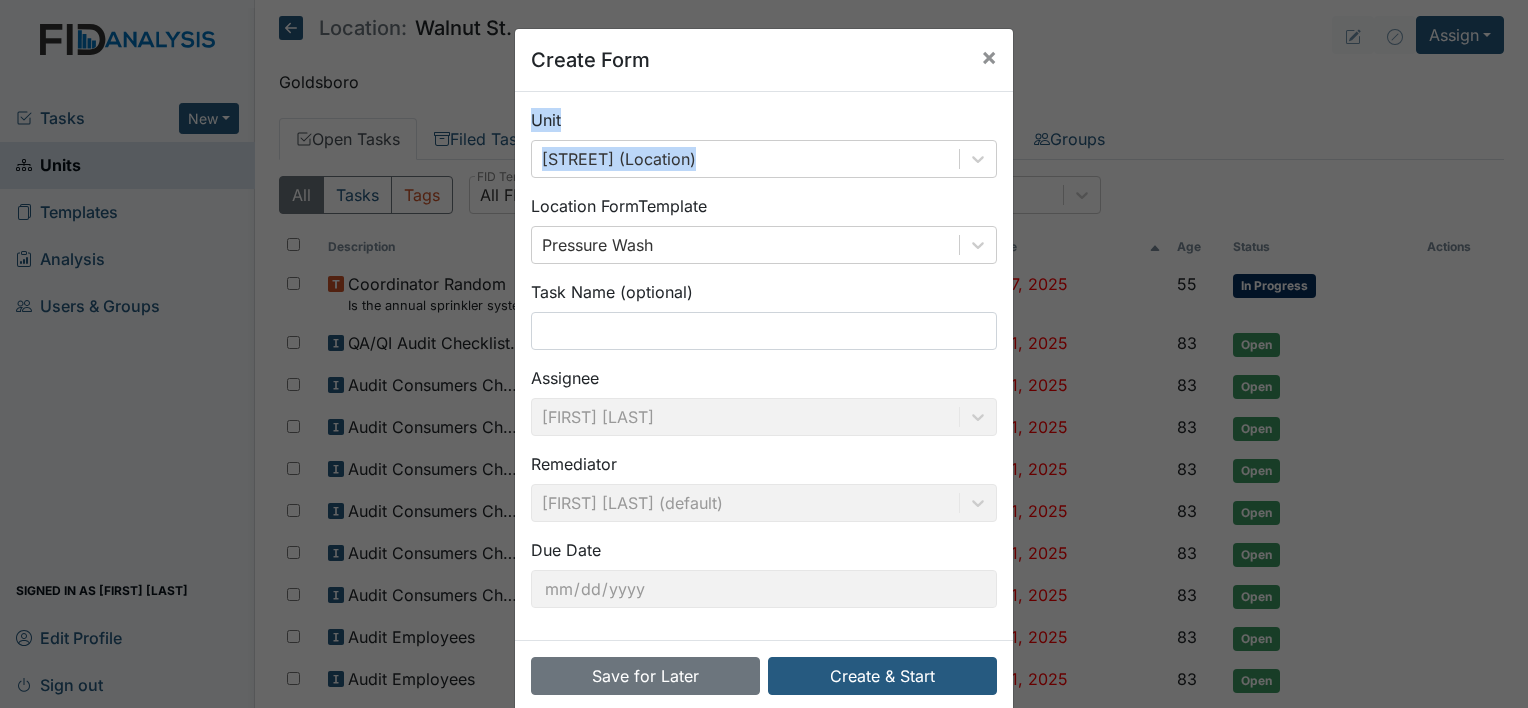 click on "Task Name (optional)" at bounding box center [764, 315] 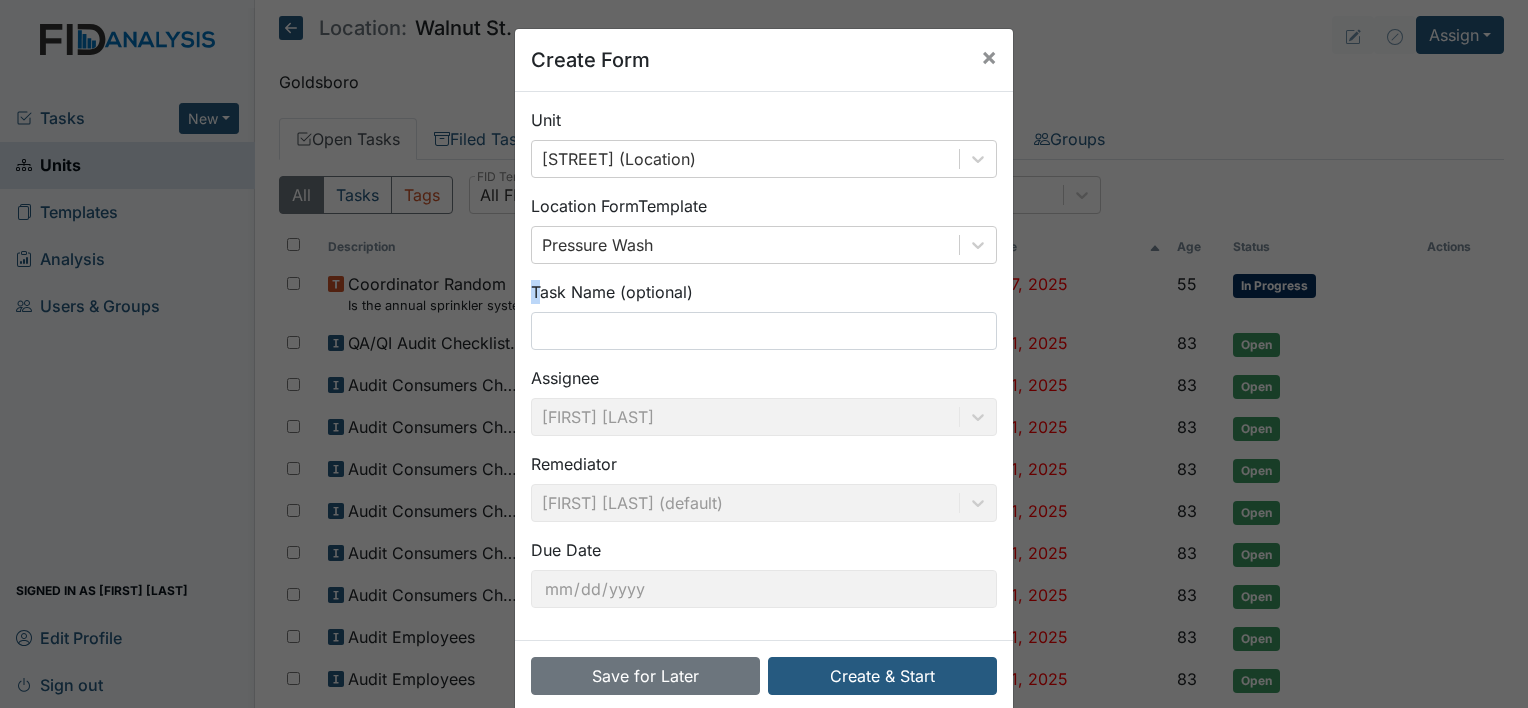 click on "Task Name (optional)" at bounding box center (764, 315) 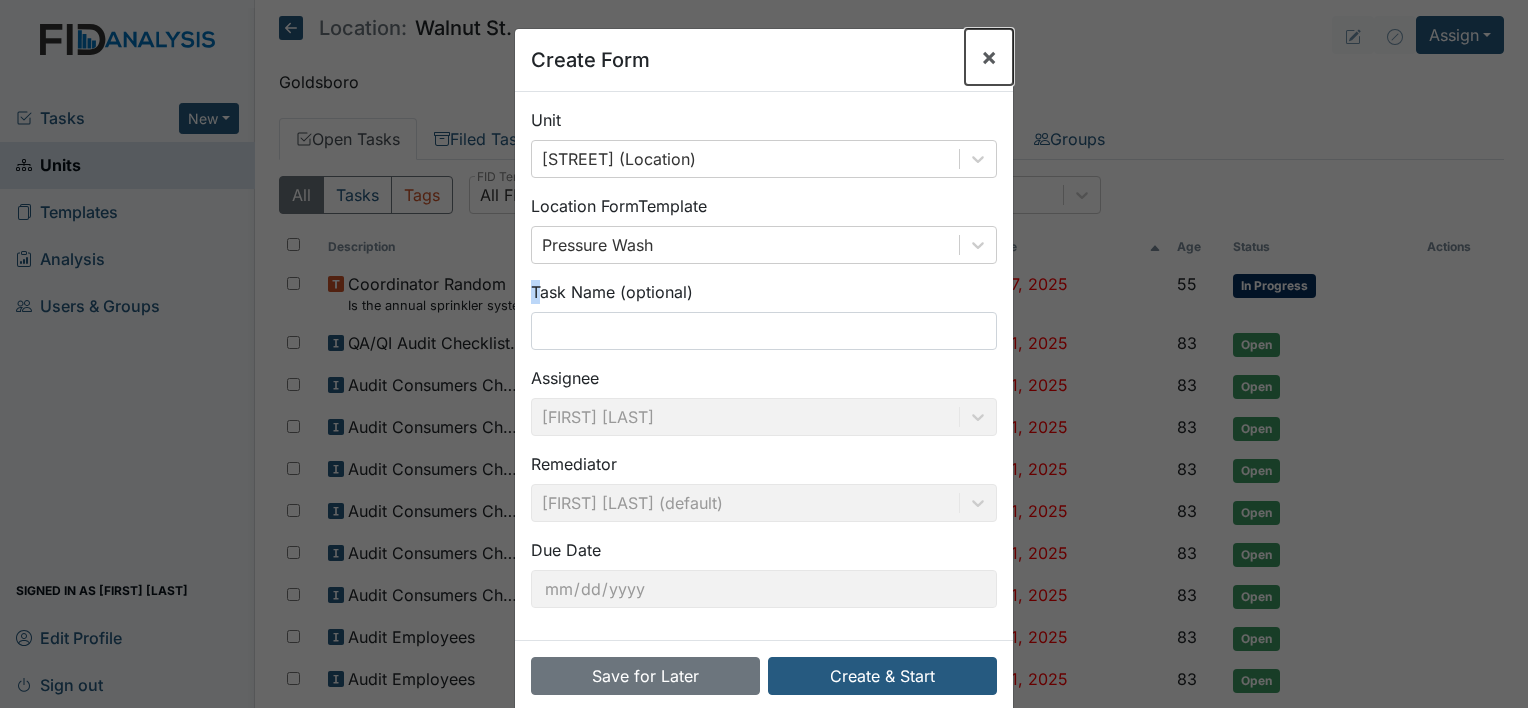drag, startPoint x: 971, startPoint y: 288, endPoint x: 980, endPoint y: 52, distance: 236.17155 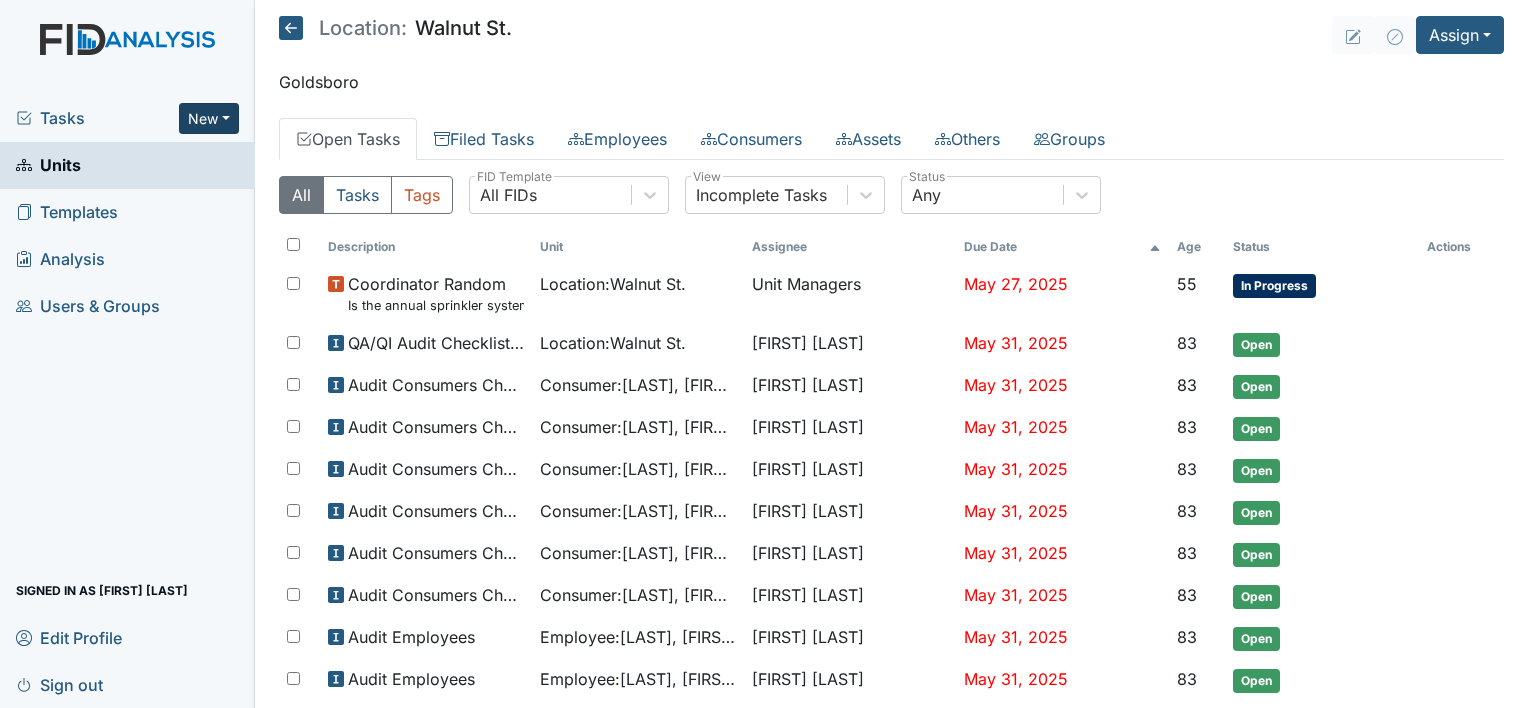 click on "New" at bounding box center [209, 118] 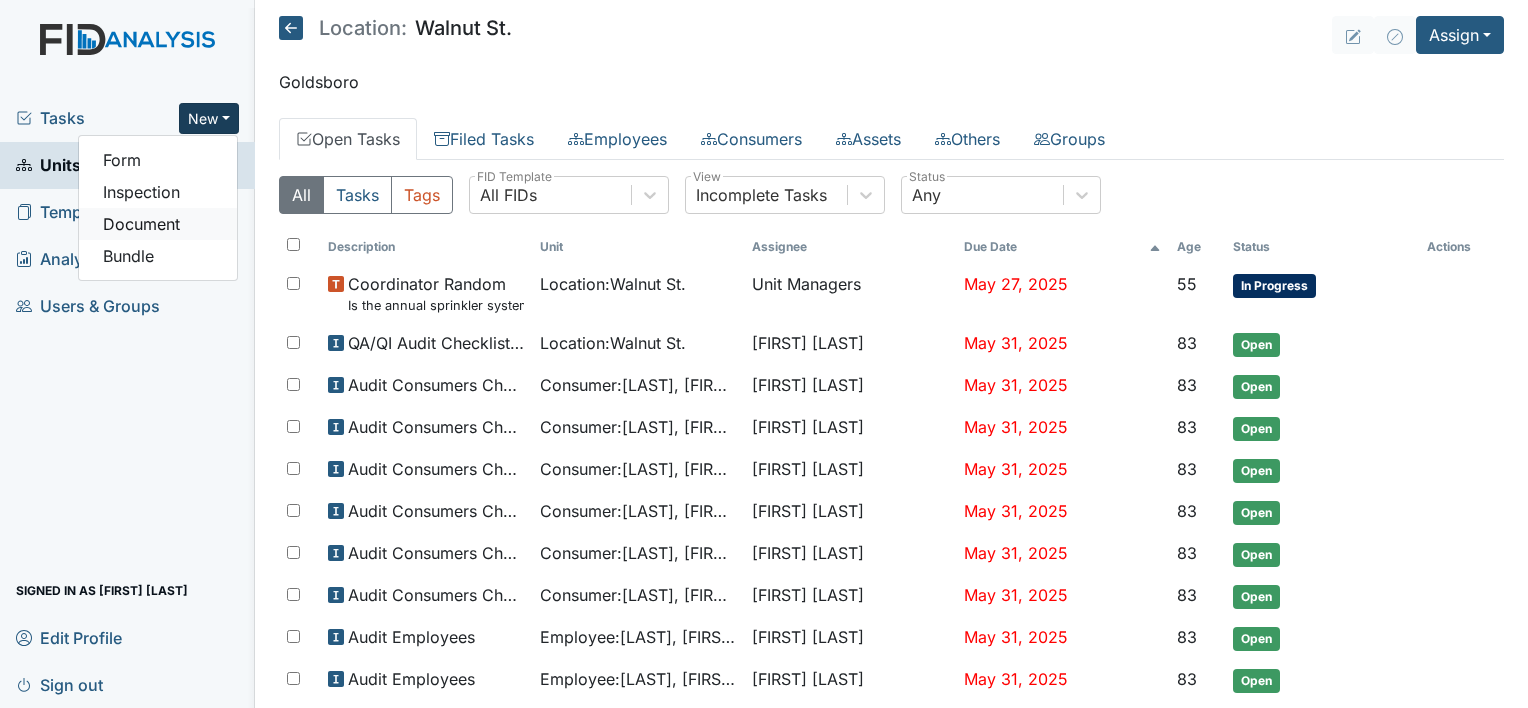 click on "Document" at bounding box center (158, 224) 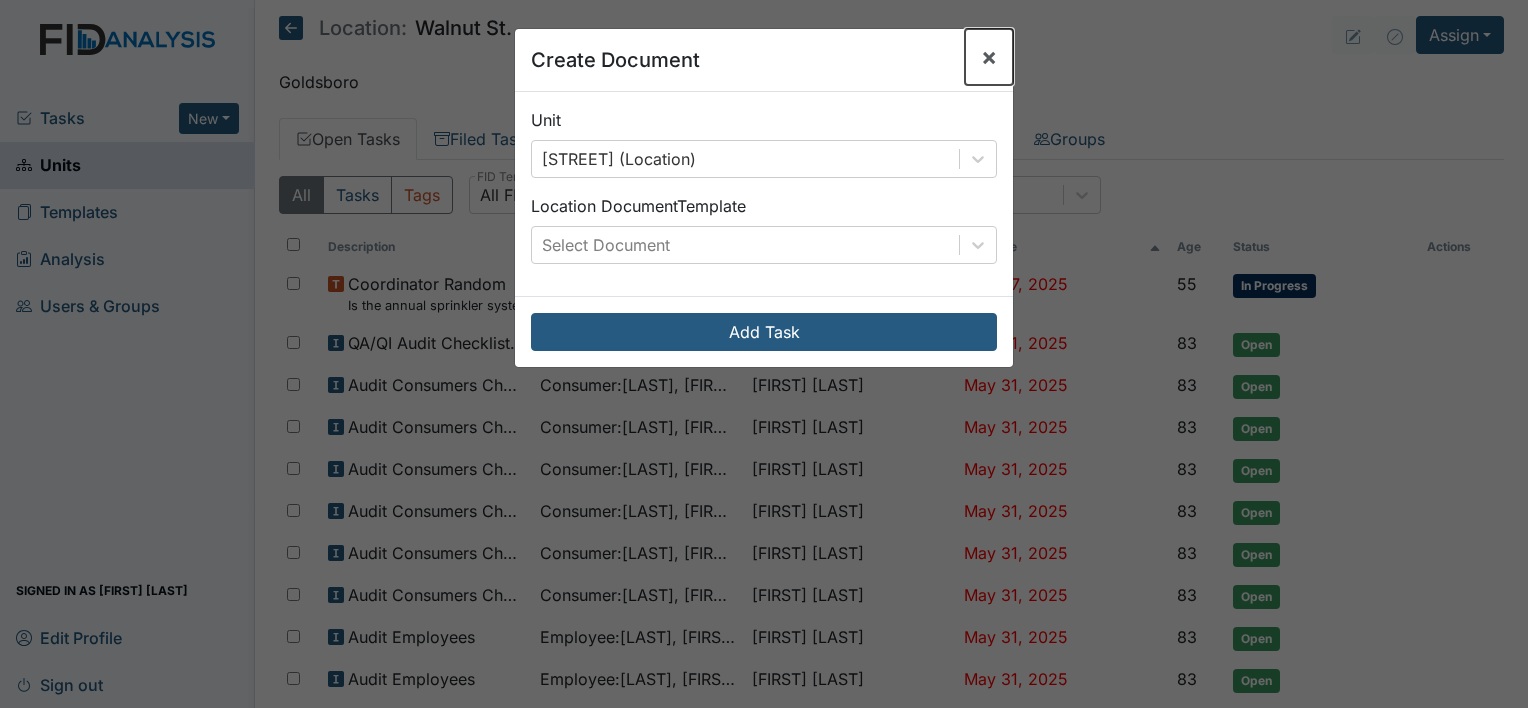 click on "×" at bounding box center [989, 56] 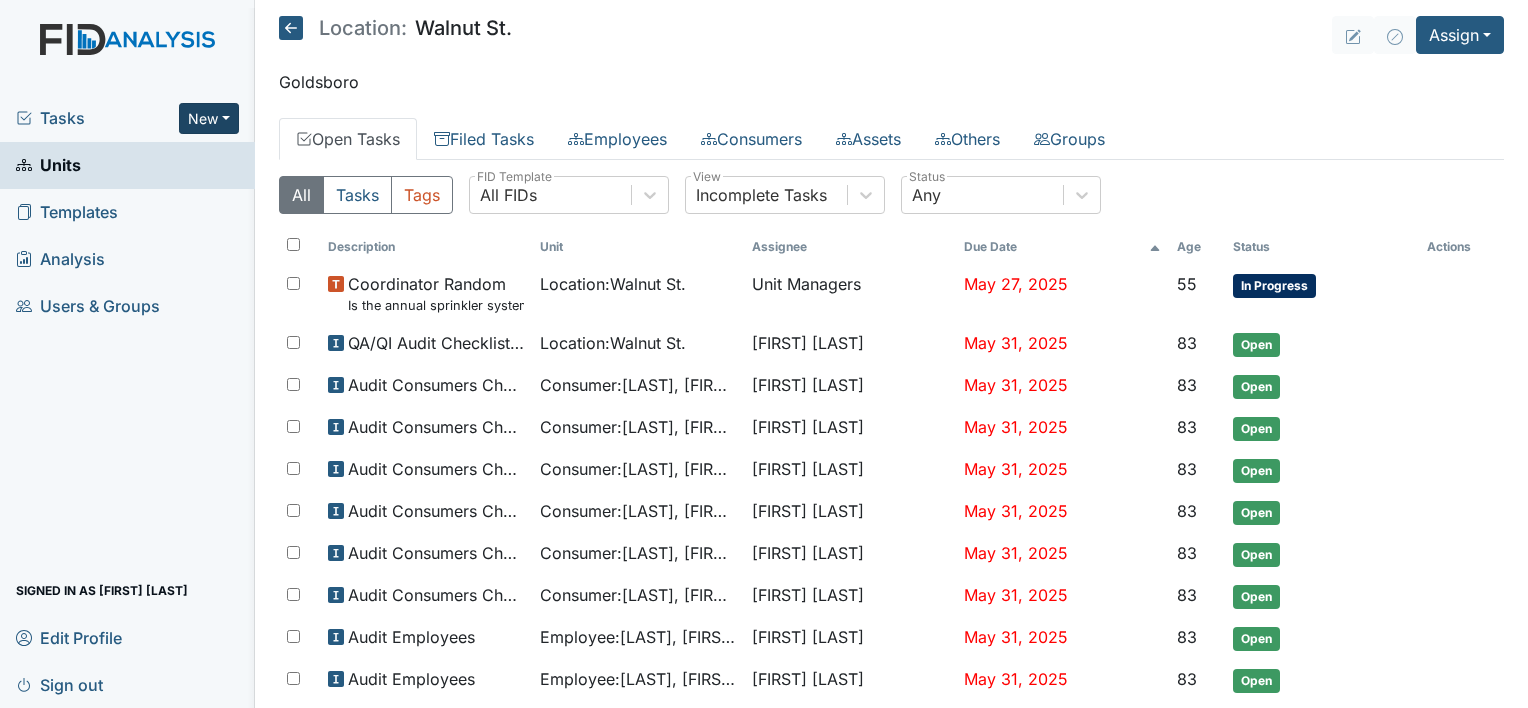 click on "New" at bounding box center [209, 118] 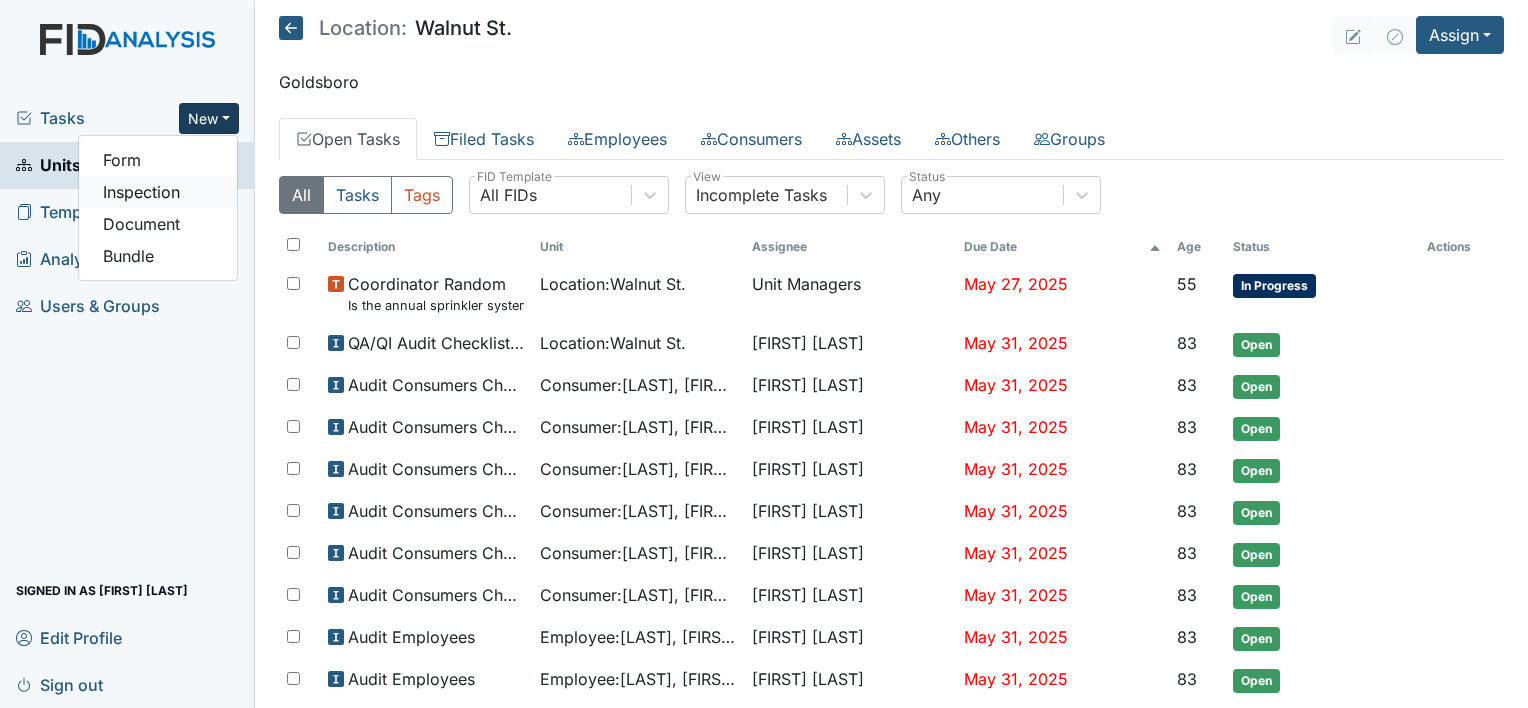 click on "Inspection" at bounding box center (158, 192) 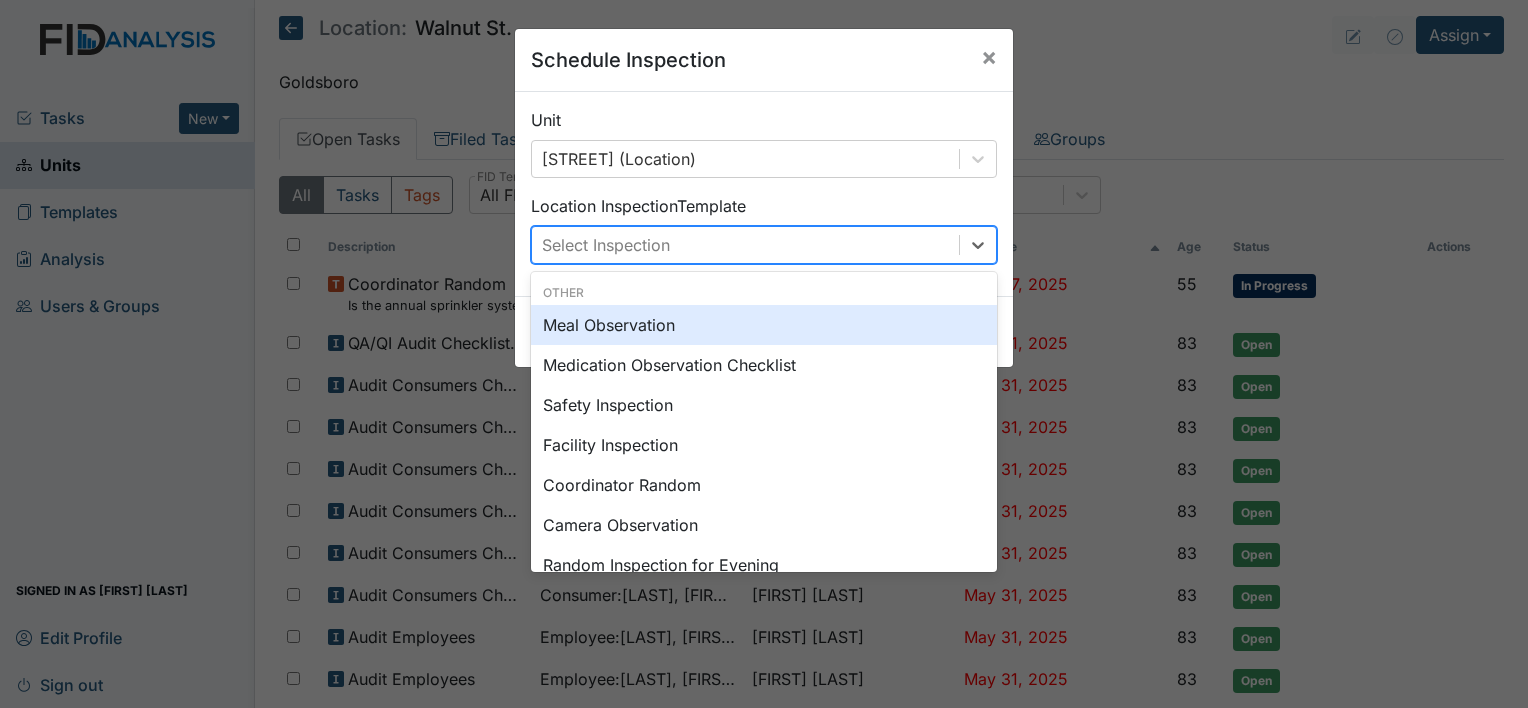 click on "Select Inspection" at bounding box center (745, 245) 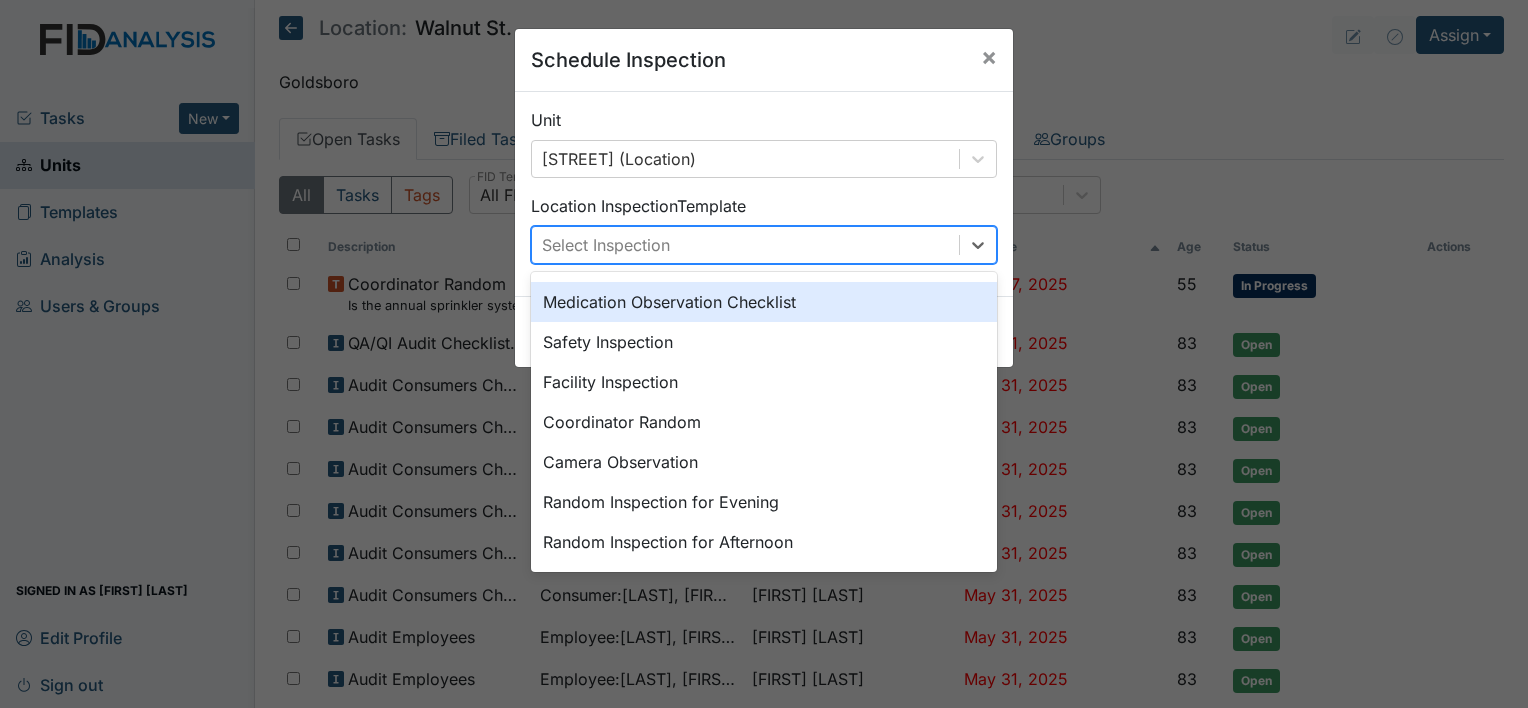 scroll, scrollTop: 0, scrollLeft: 0, axis: both 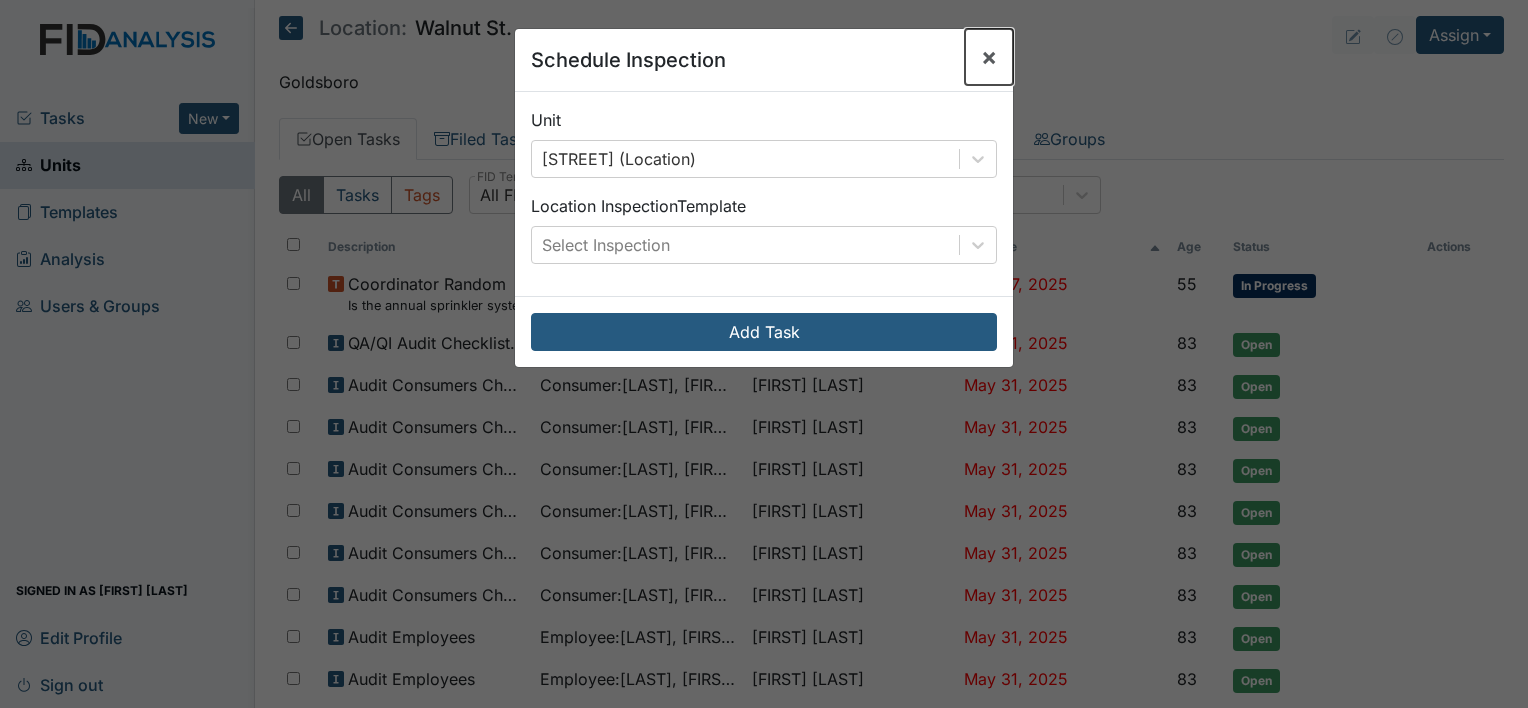click on "×" at bounding box center [989, 56] 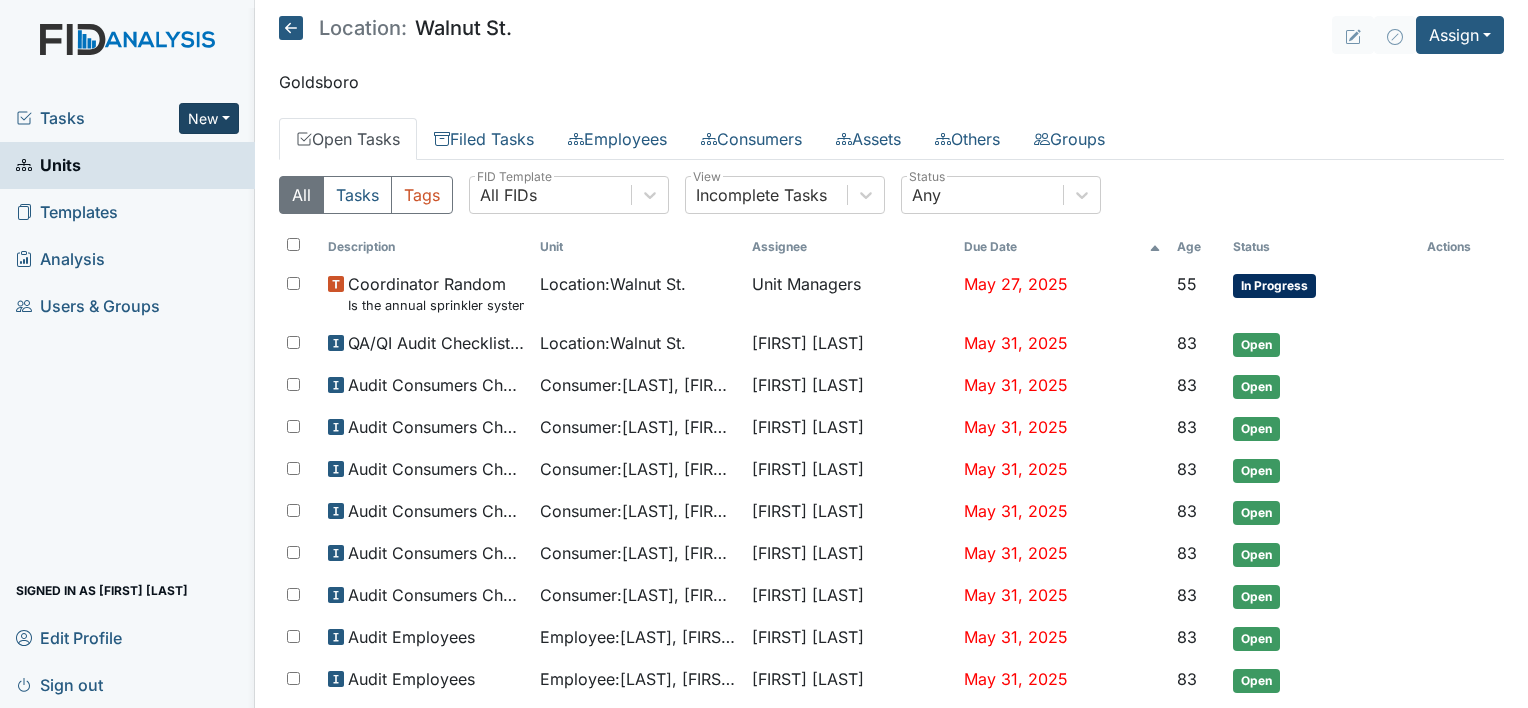 click on "New" at bounding box center (209, 118) 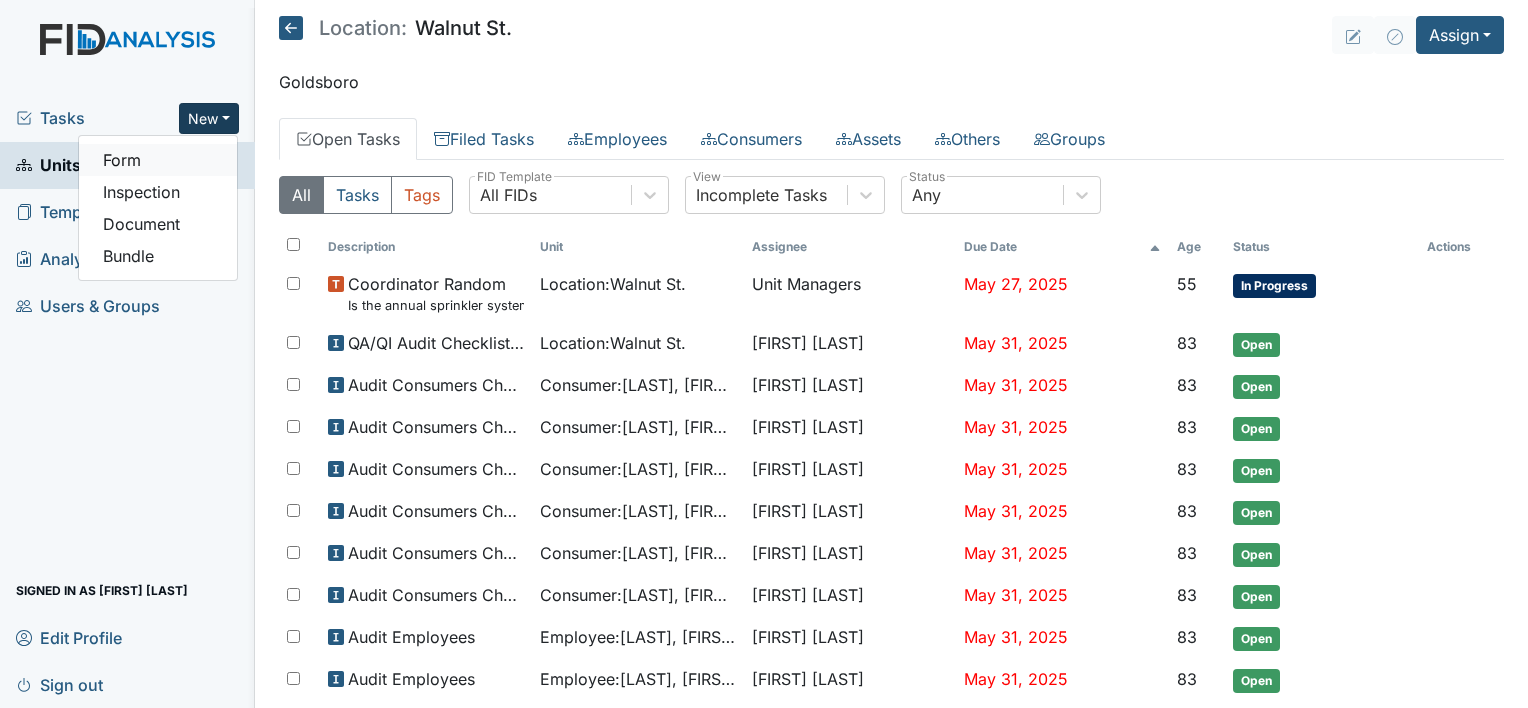 click on "Form" at bounding box center [158, 160] 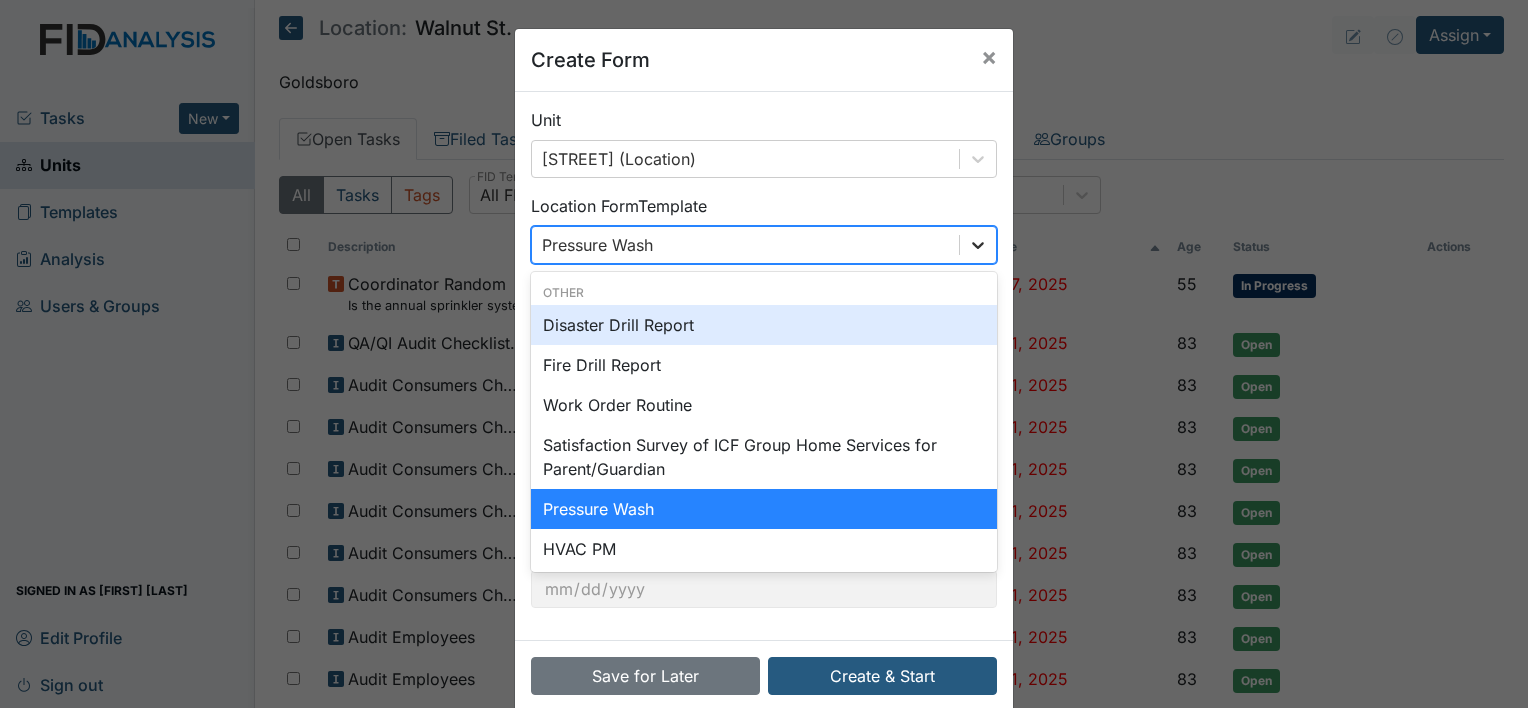 click at bounding box center [978, 245] 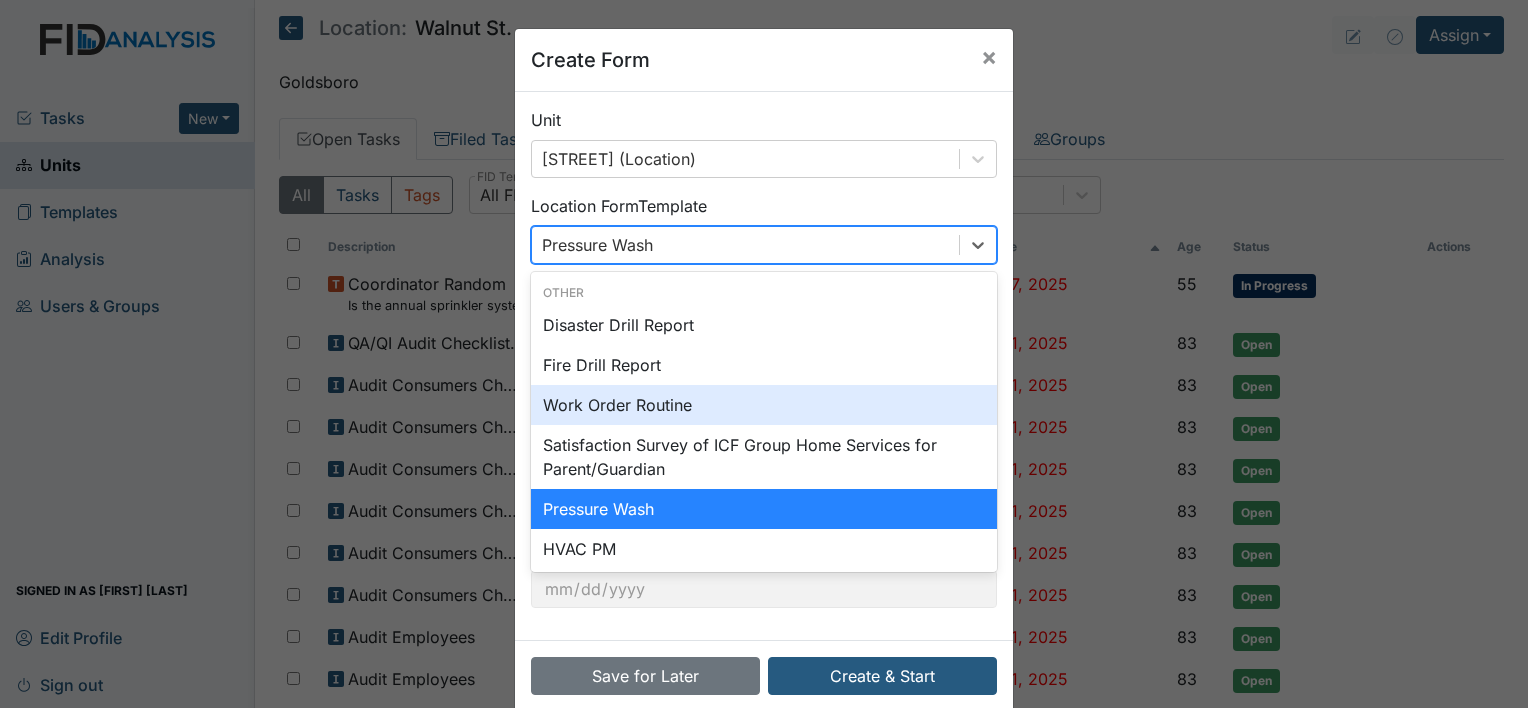 click on "Work Order Routine" at bounding box center [764, 405] 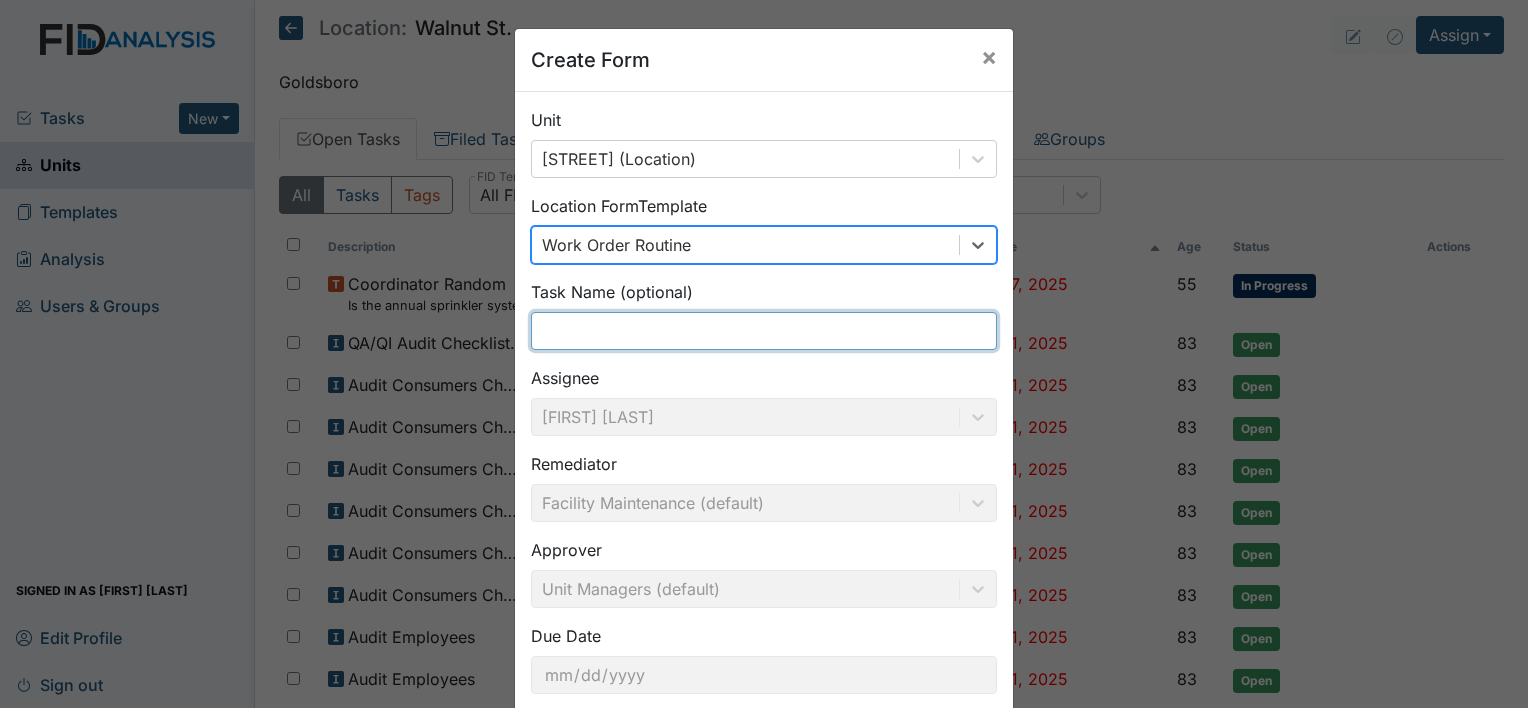 click at bounding box center [764, 331] 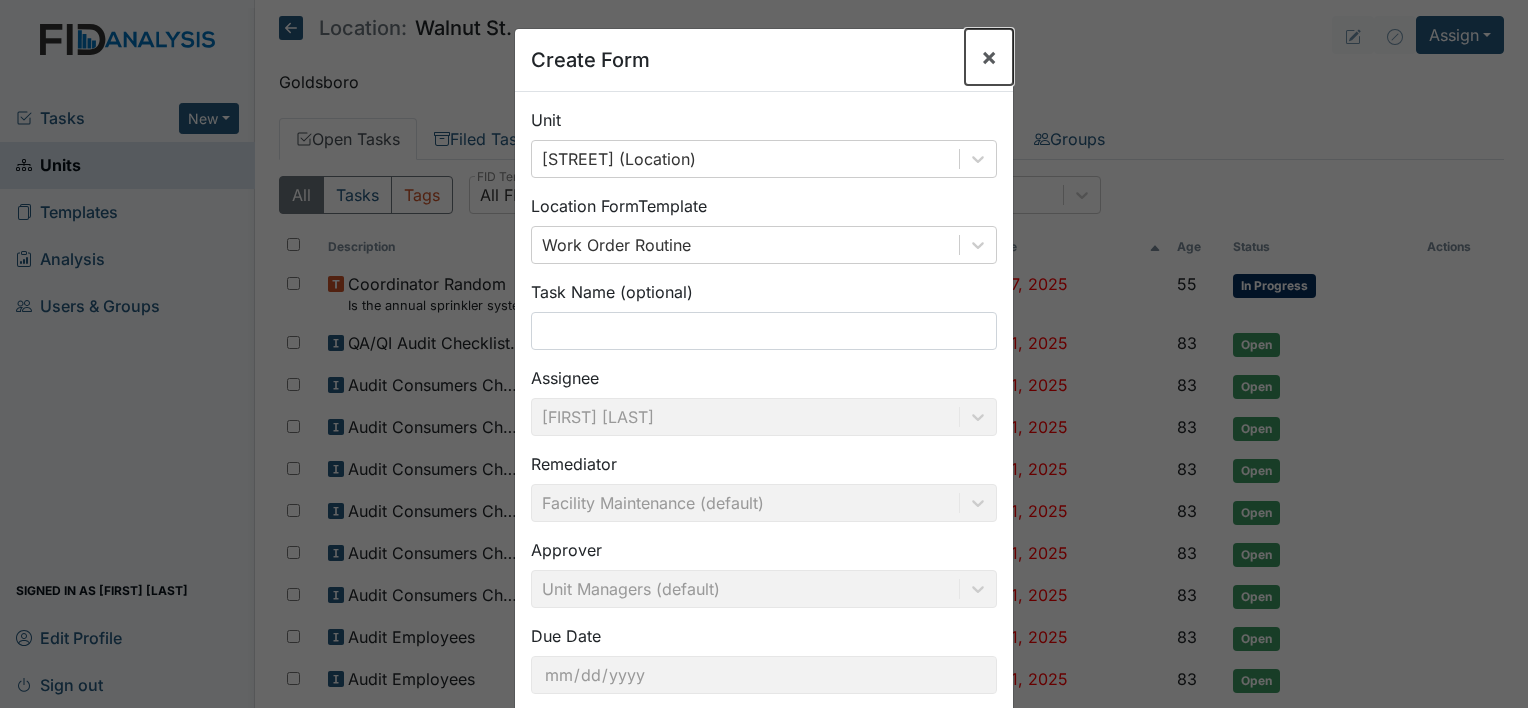 click on "×" at bounding box center (989, 56) 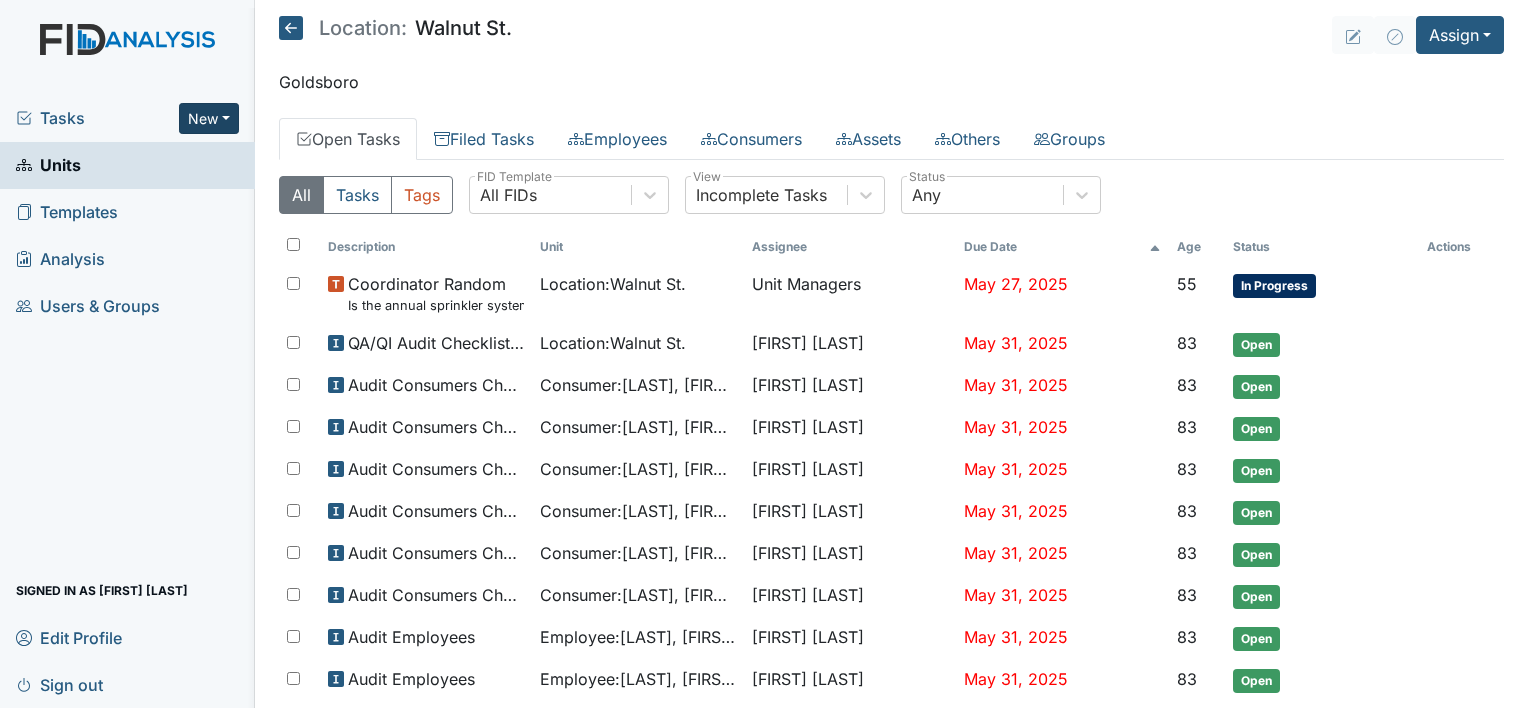 click on "New" at bounding box center [209, 118] 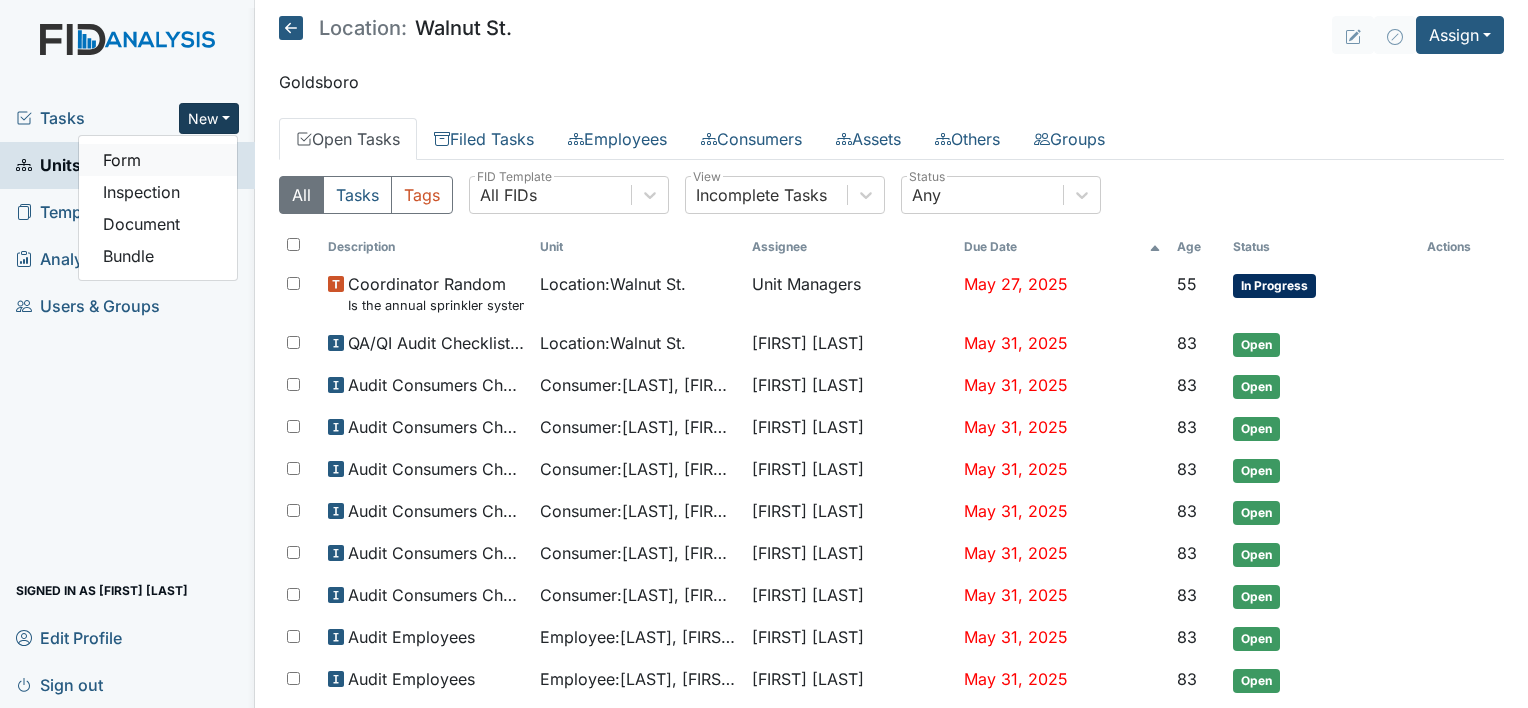 click on "Form" at bounding box center (158, 160) 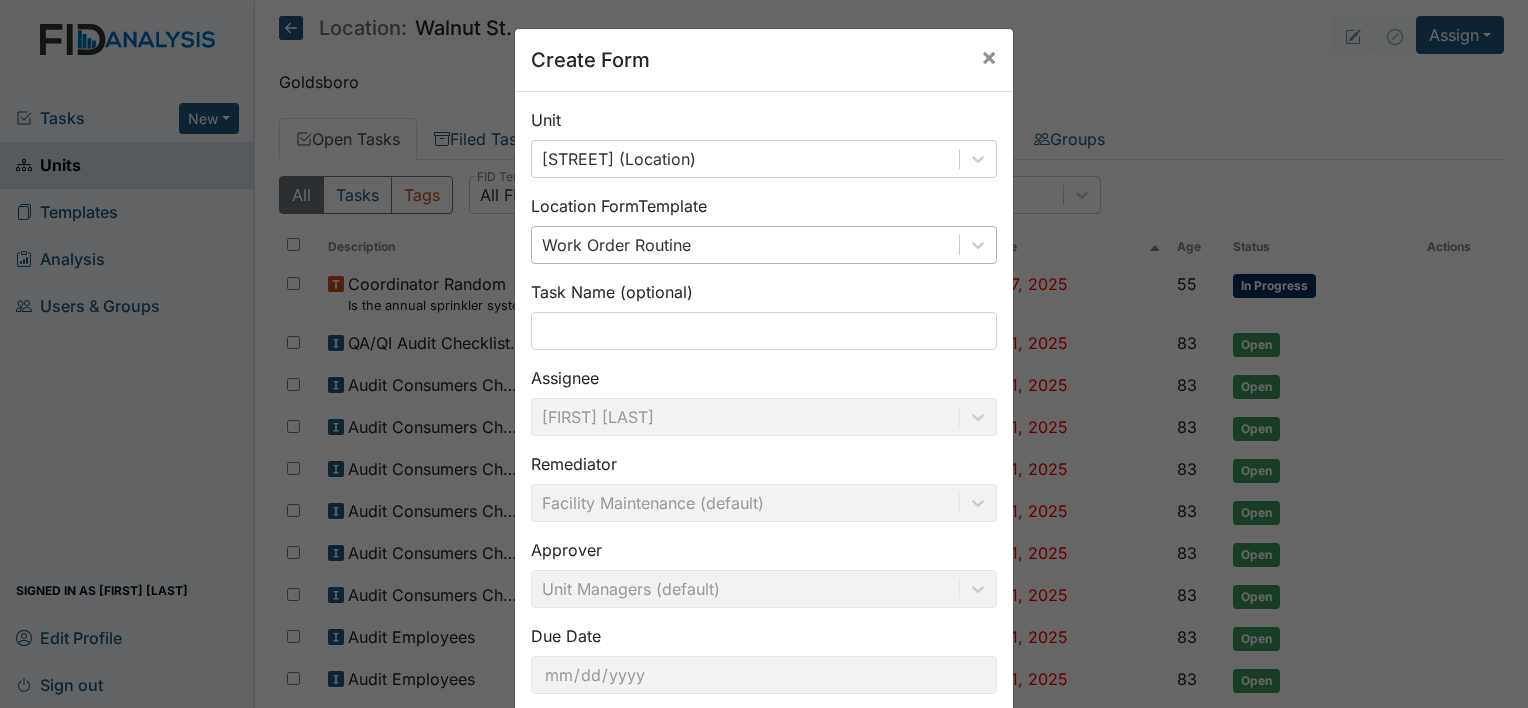 click on "Work Order Routine" at bounding box center (619, 159) 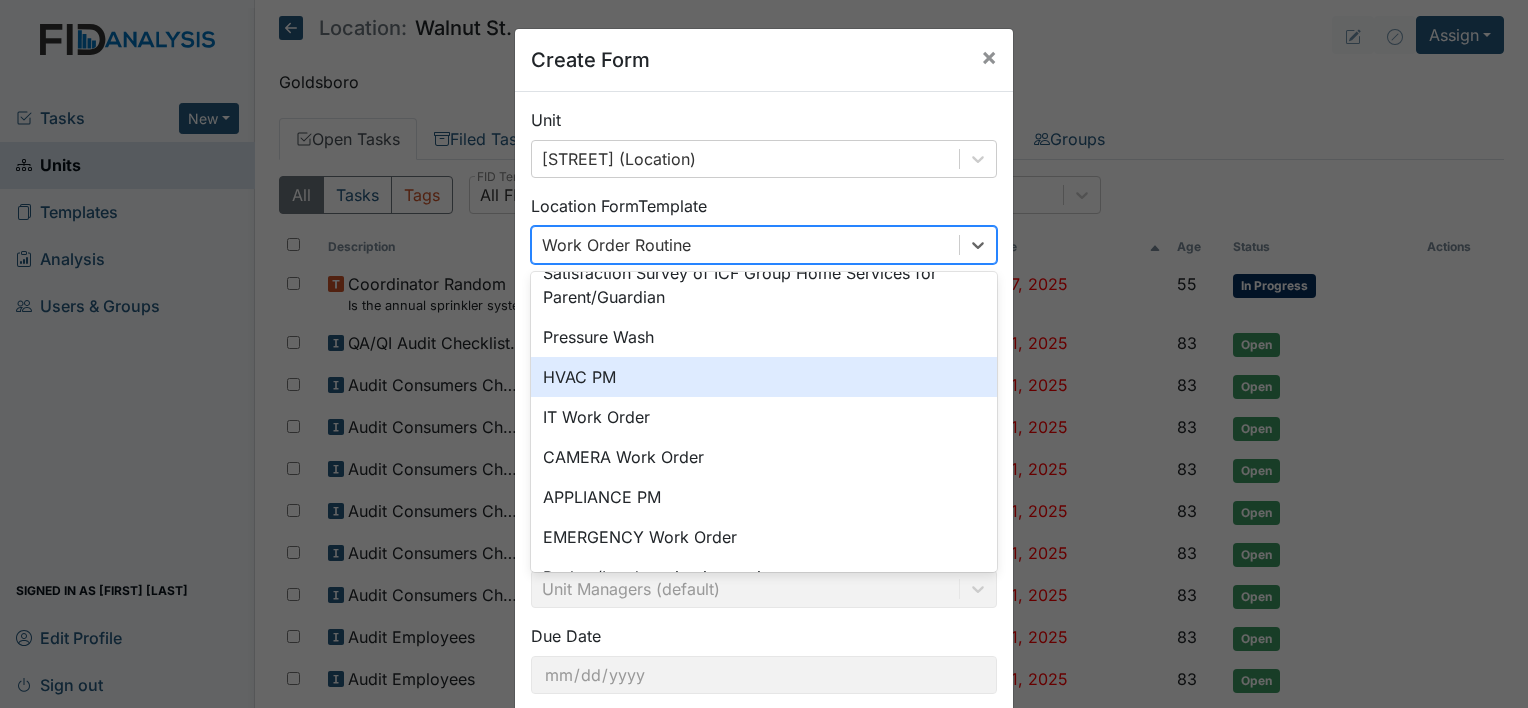 scroll, scrollTop: 208, scrollLeft: 0, axis: vertical 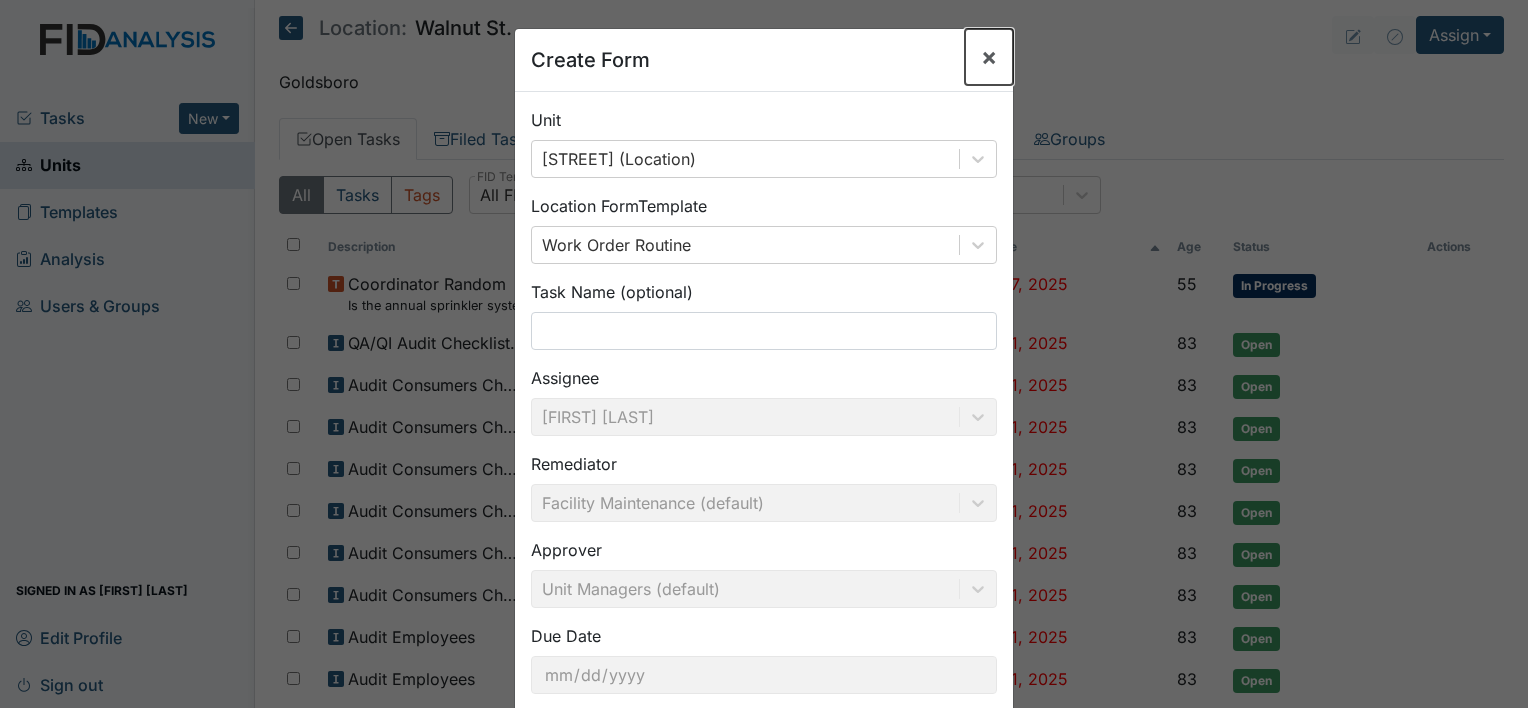 click on "×" at bounding box center [989, 56] 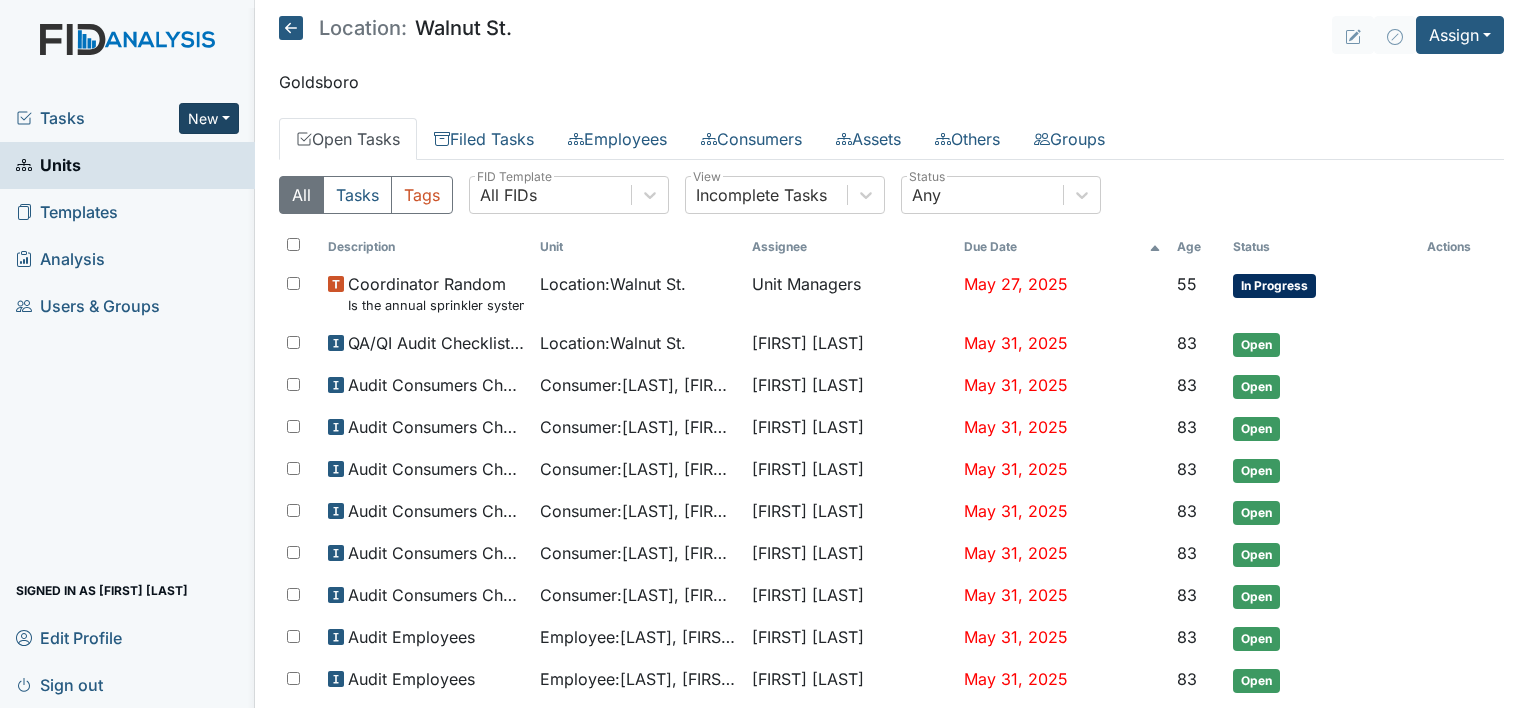 click on "New" at bounding box center [209, 118] 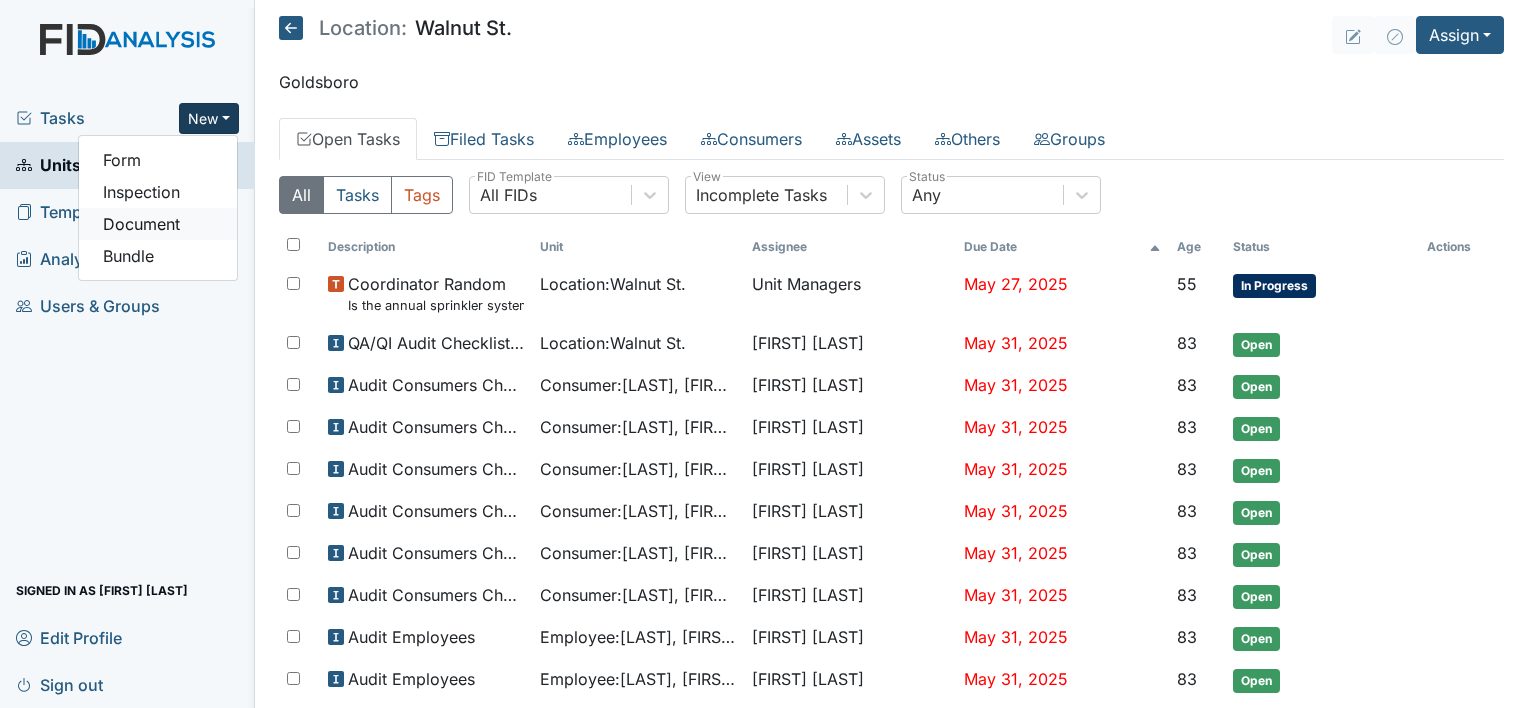 click on "Document" at bounding box center [158, 224] 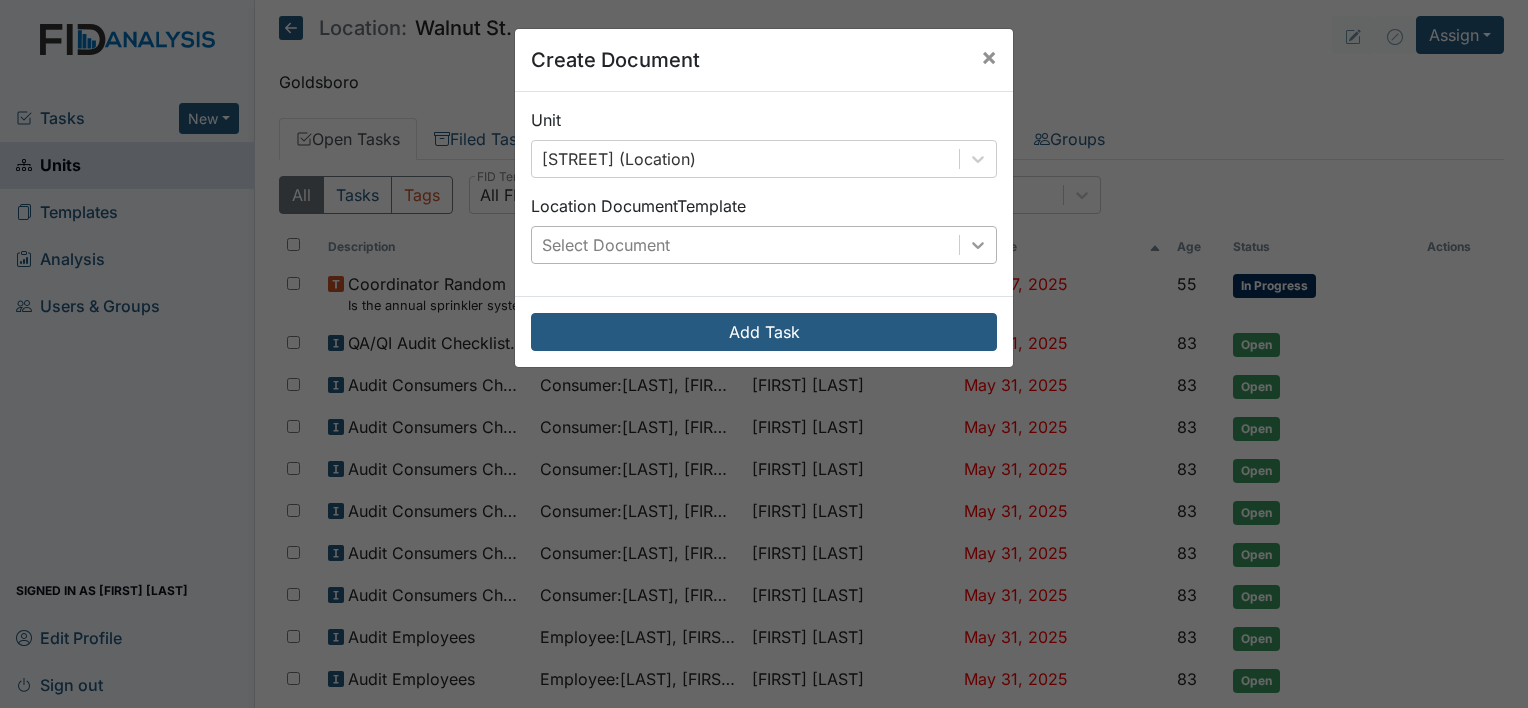 click at bounding box center [978, 159] 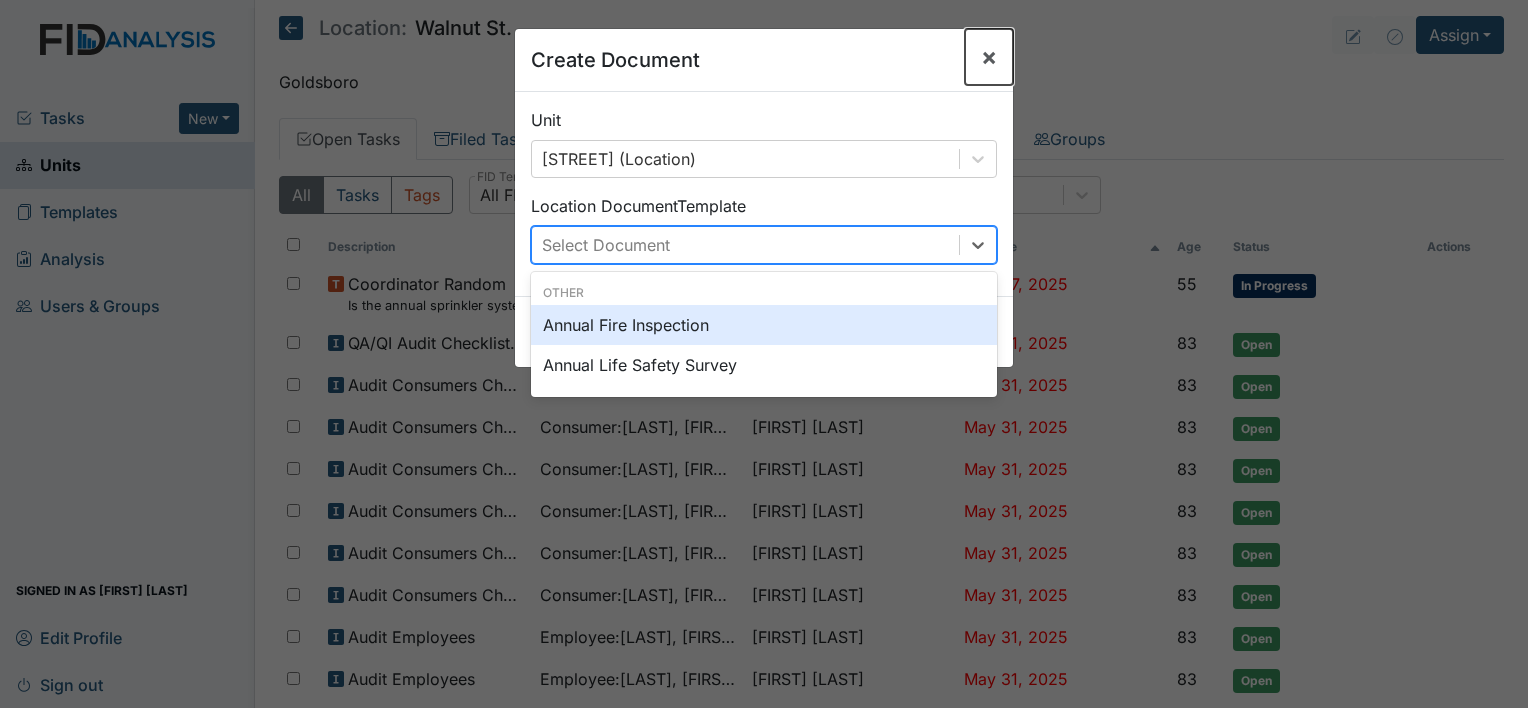 click on "×" at bounding box center [989, 56] 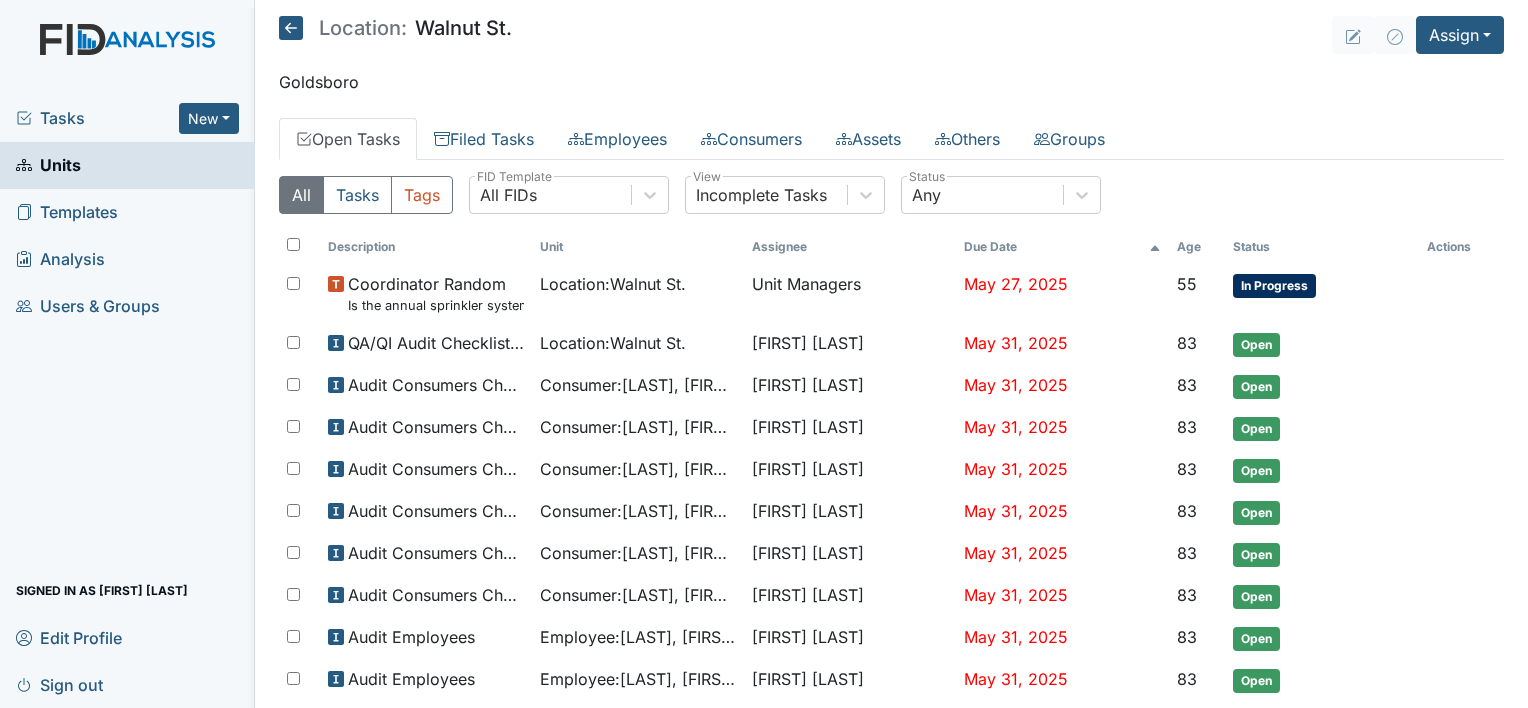 click on "Units" at bounding box center [48, 165] 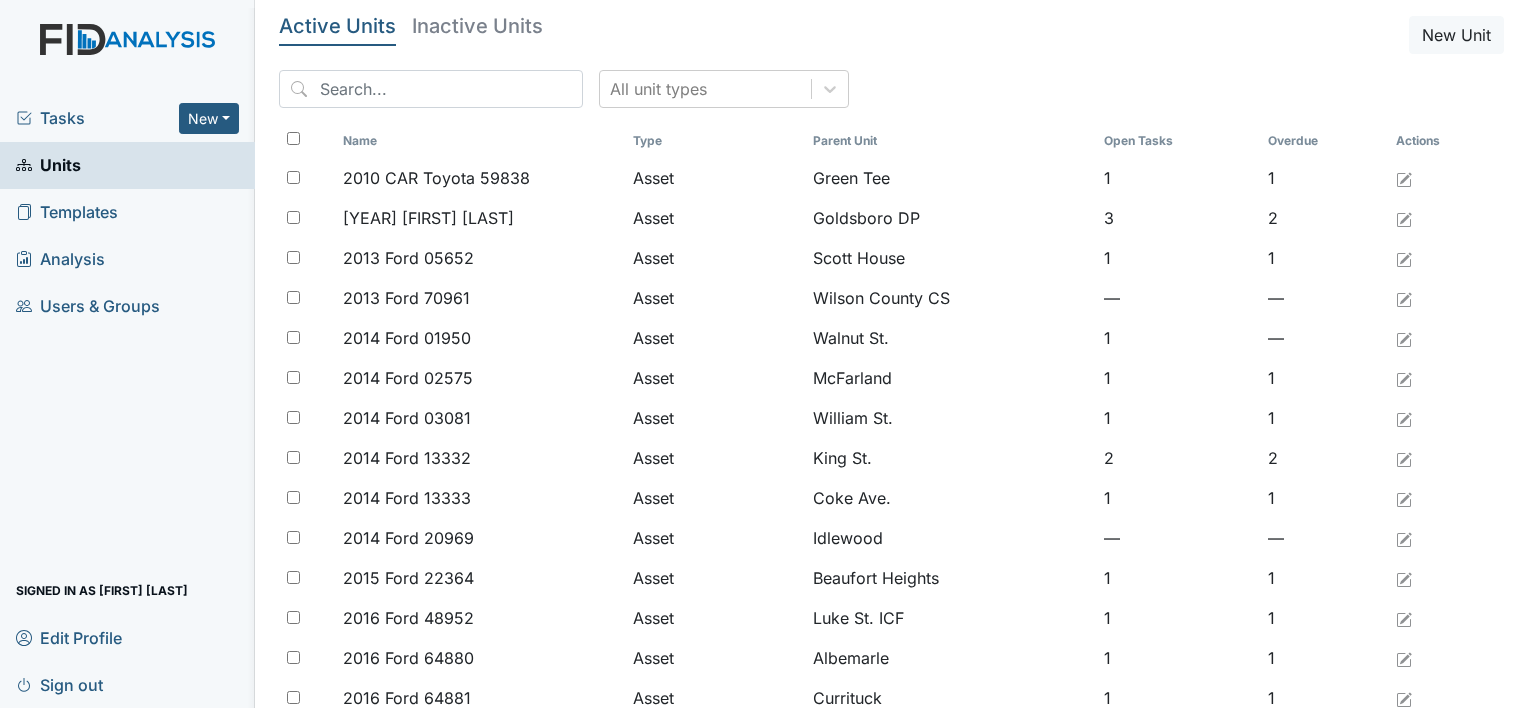 scroll, scrollTop: 0, scrollLeft: 0, axis: both 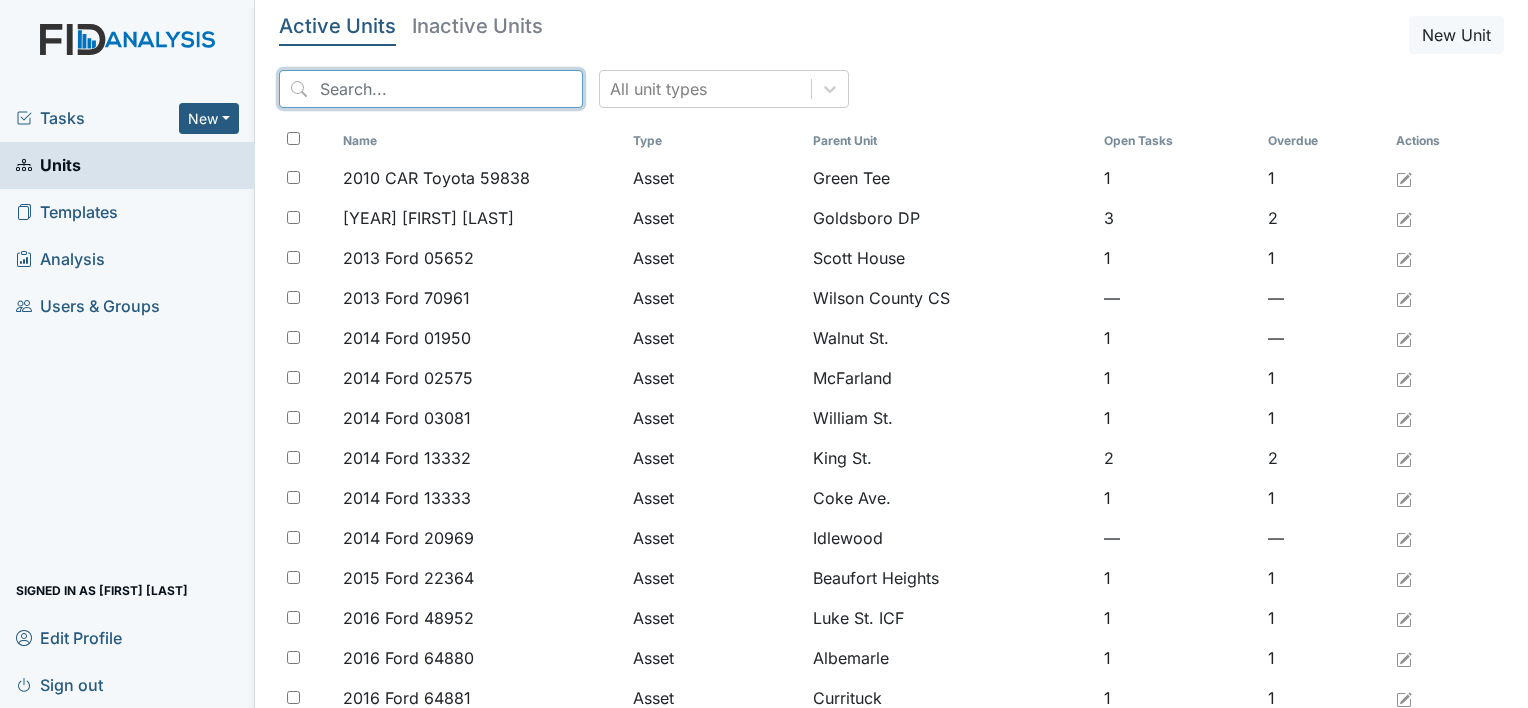 click at bounding box center (431, 89) 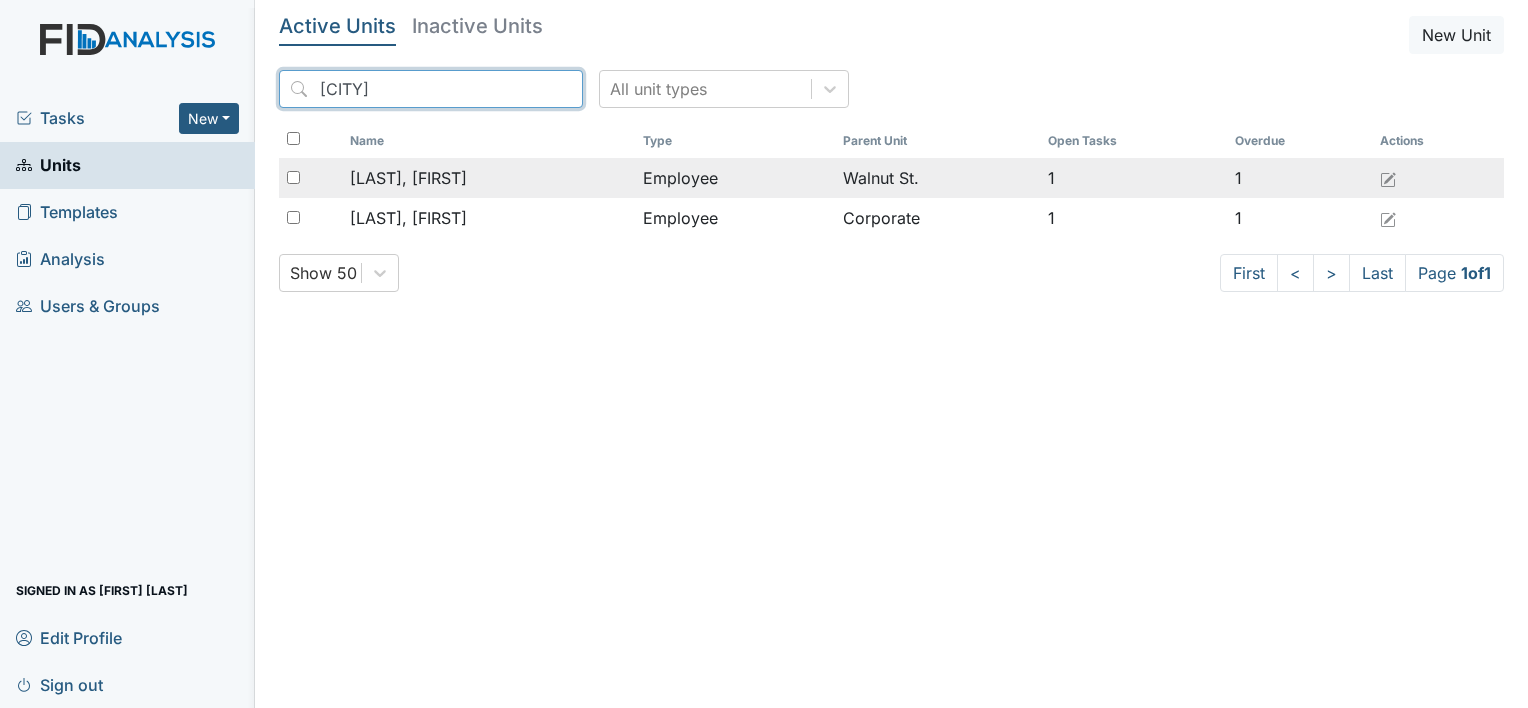 type on "[CITY]" 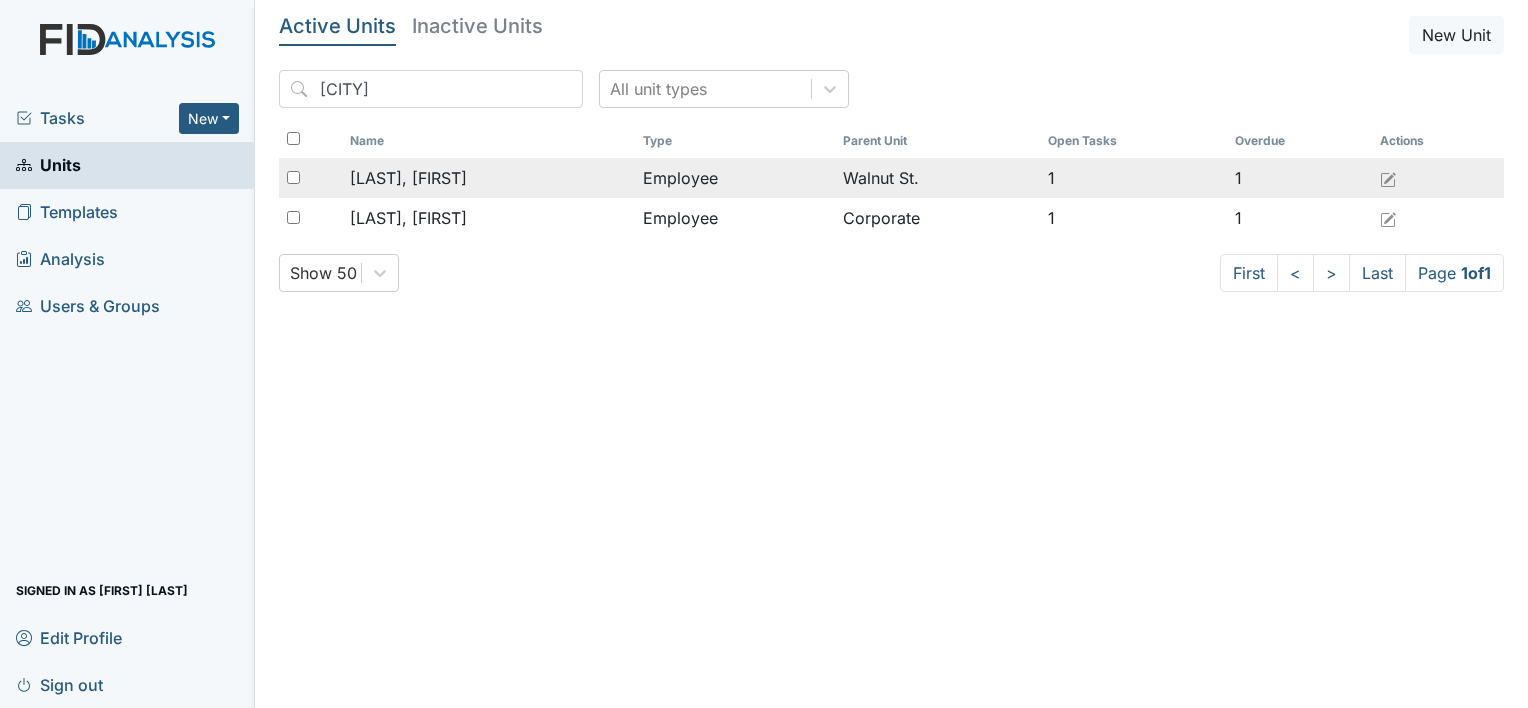 click on "[LAST], [FIRST]" at bounding box center [408, 178] 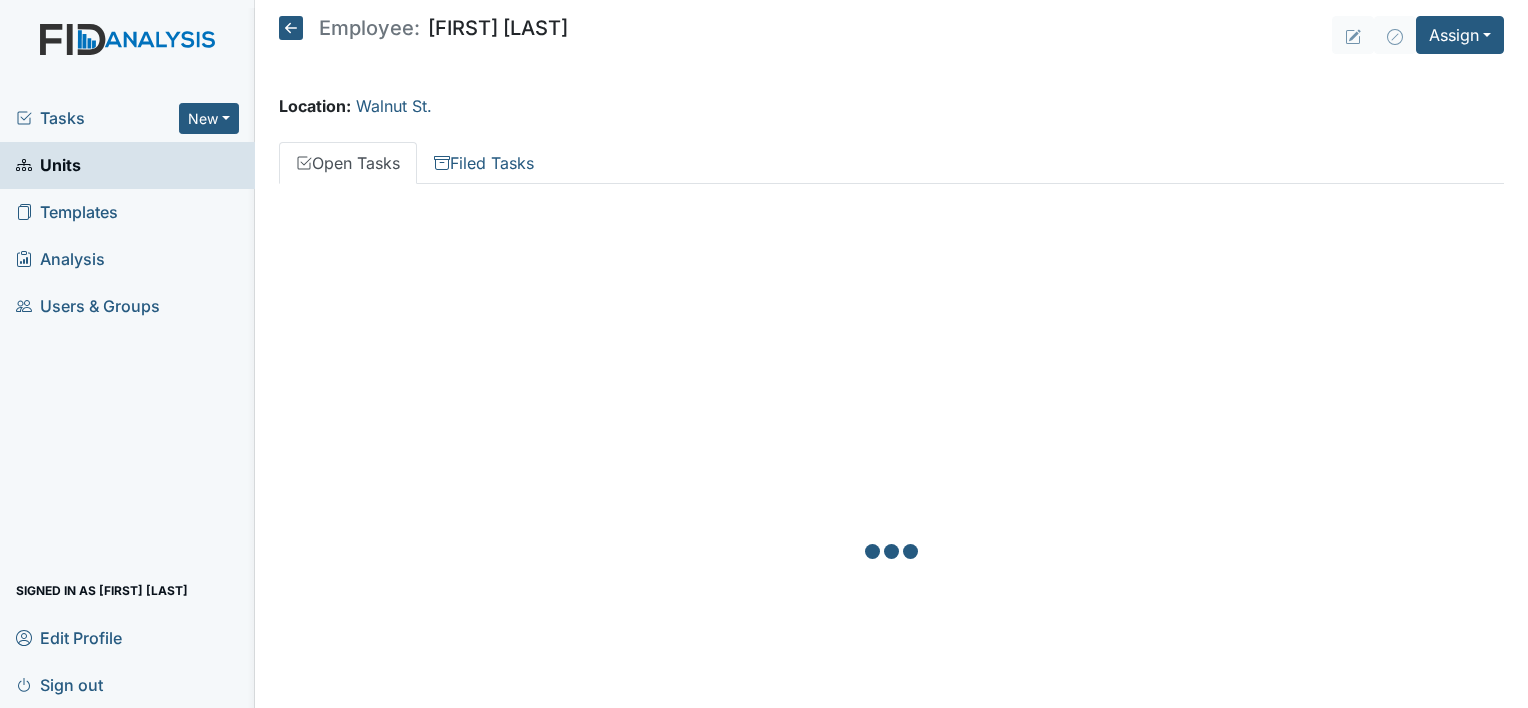 scroll, scrollTop: 0, scrollLeft: 0, axis: both 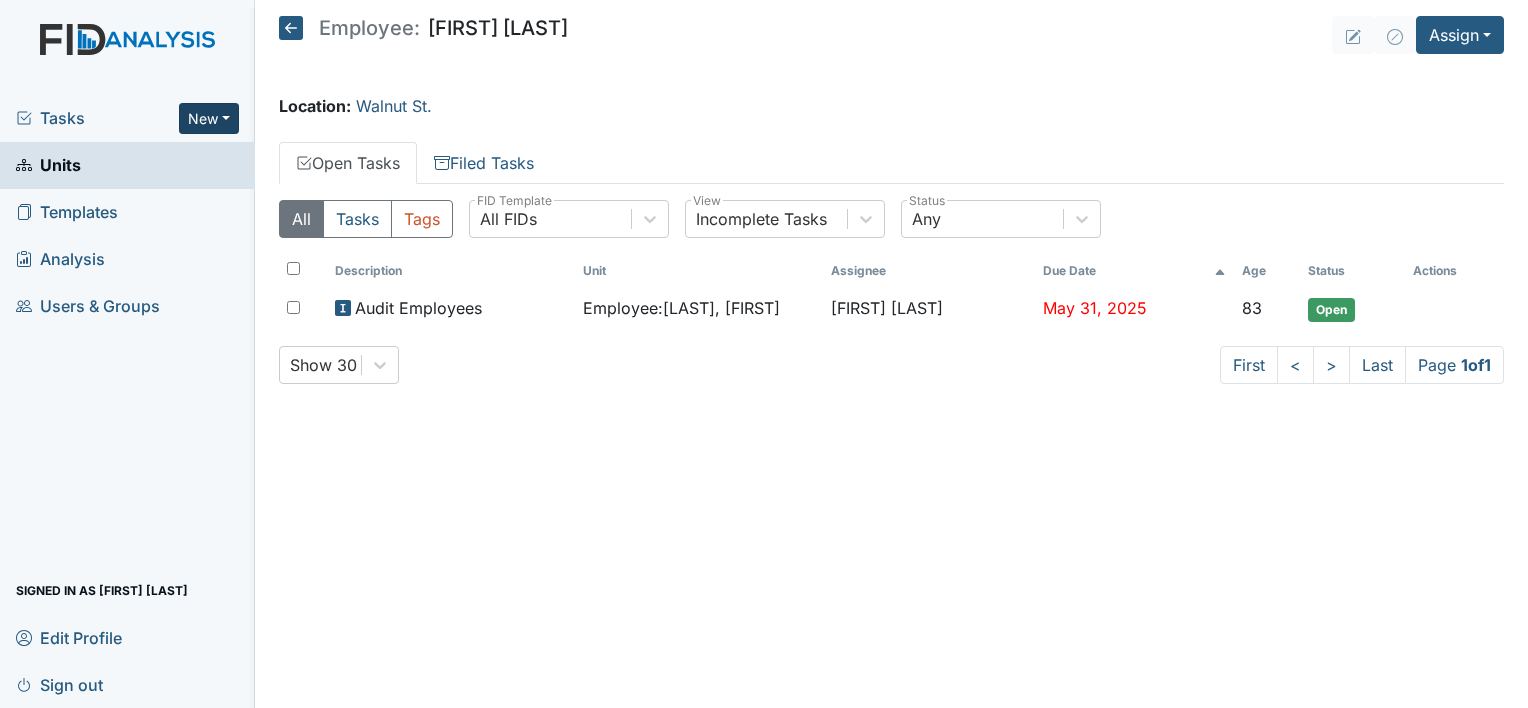 click on "New" at bounding box center [209, 118] 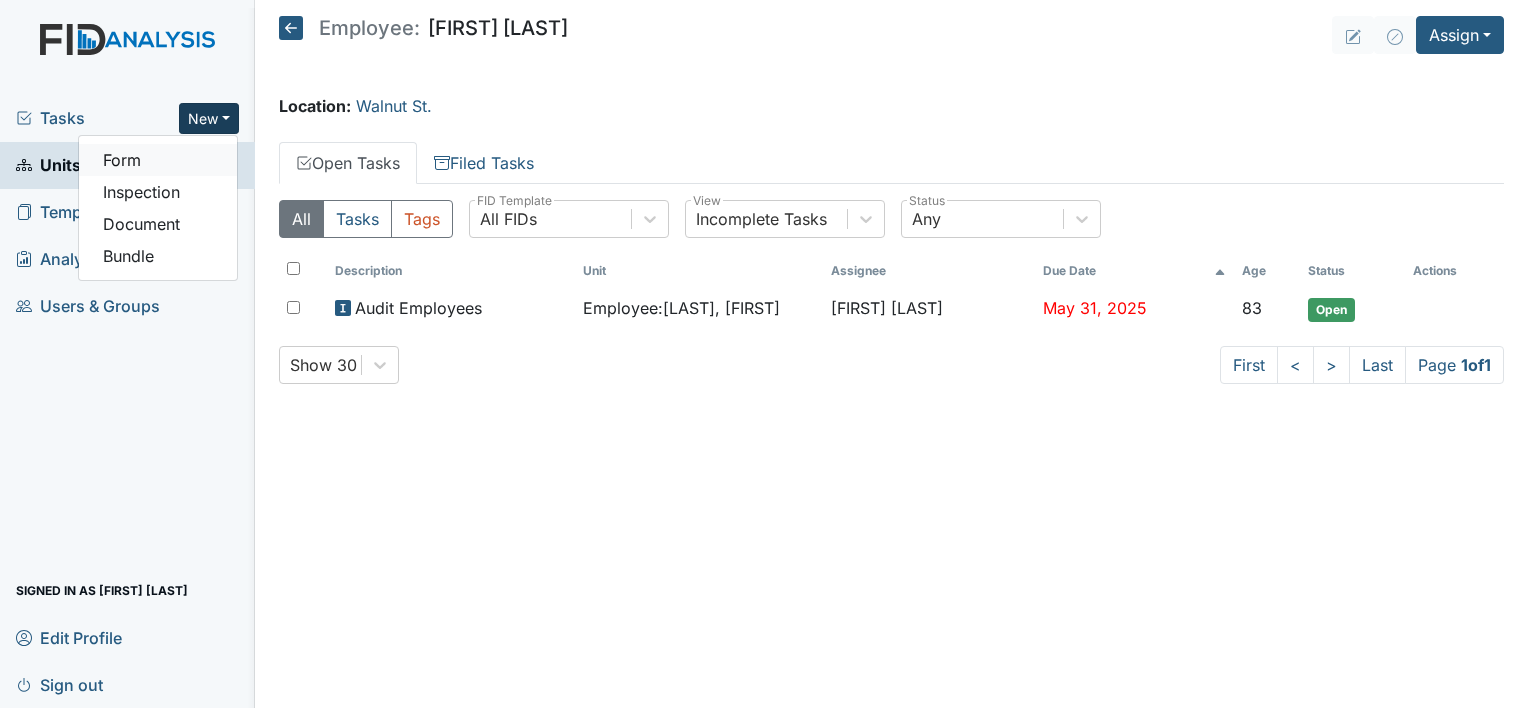 click on "Form" at bounding box center [158, 160] 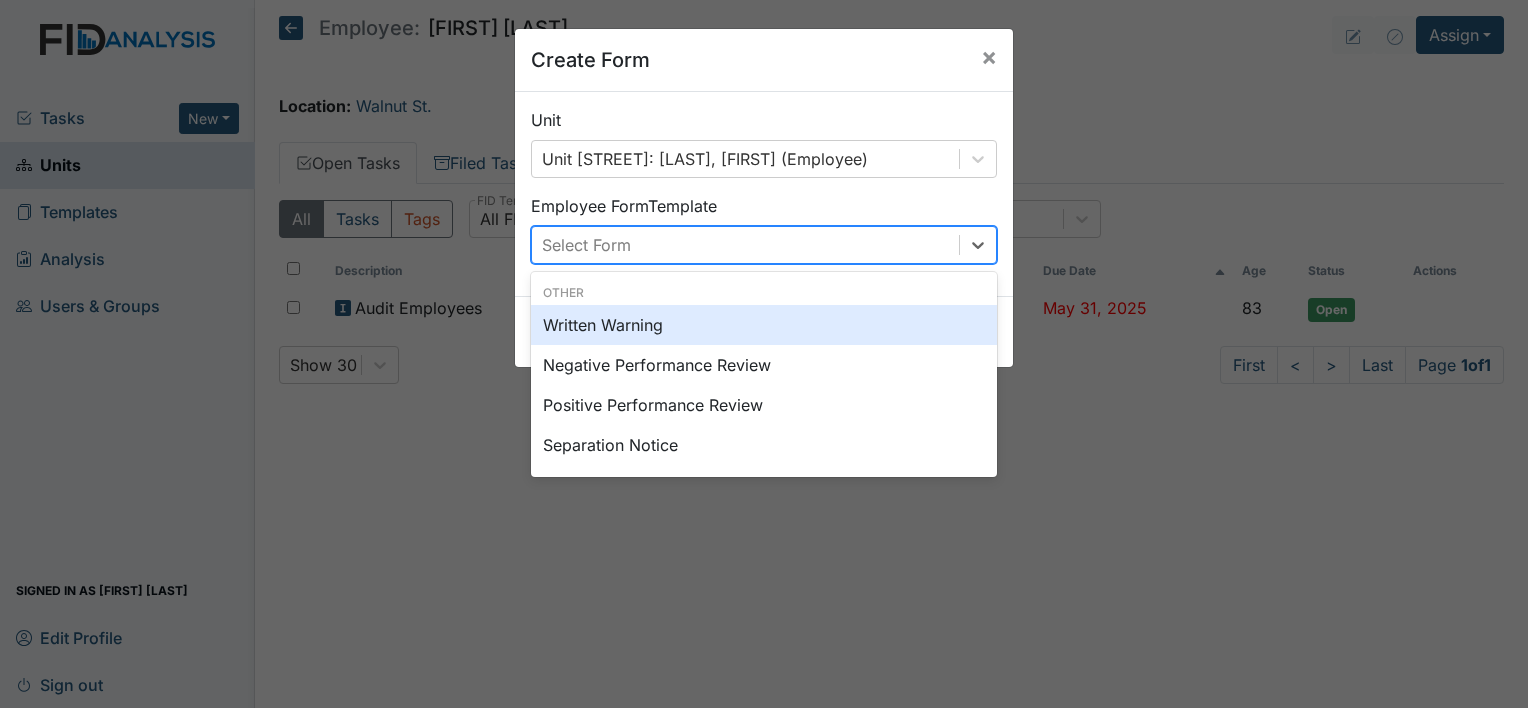 click on "Select Form" at bounding box center (745, 245) 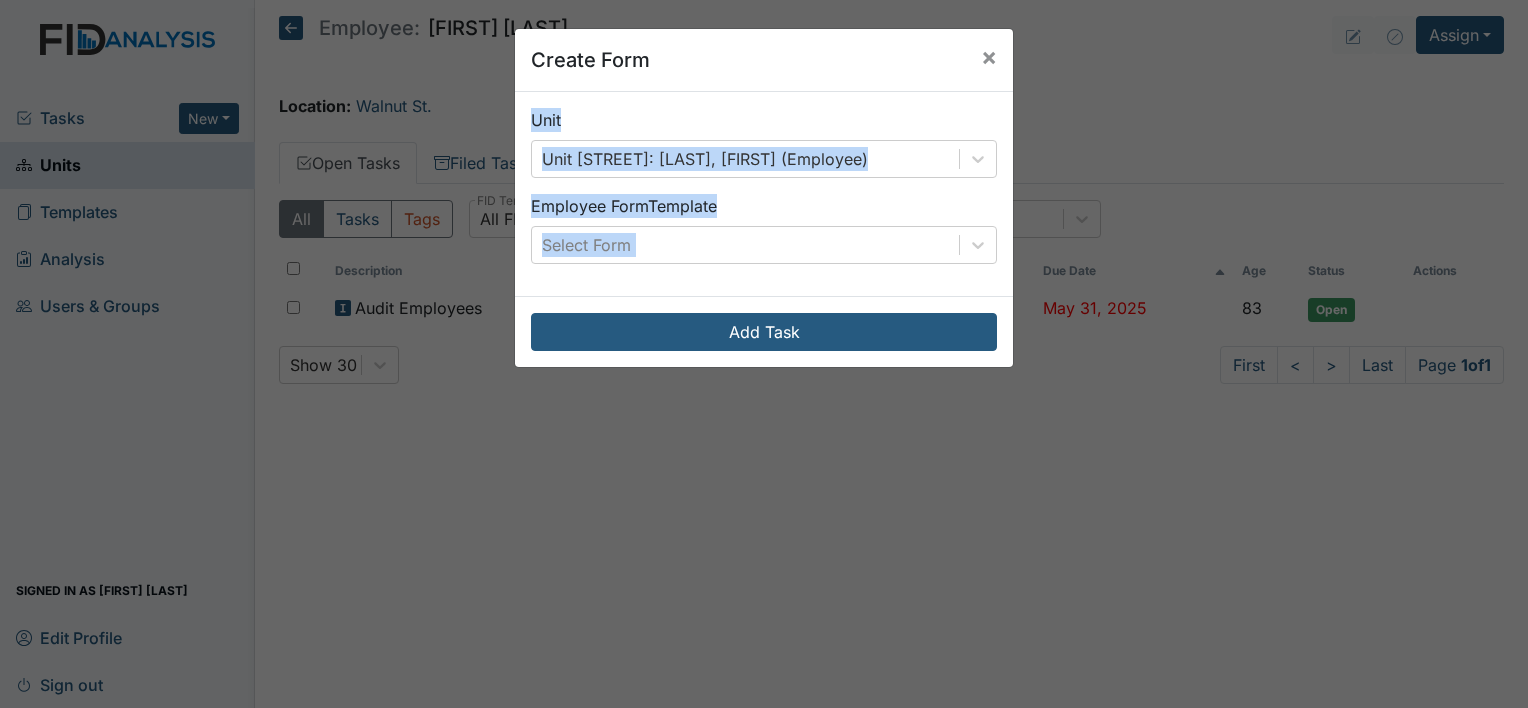 drag, startPoint x: 1017, startPoint y: 242, endPoint x: 1026, endPoint y: 72, distance: 170.23807 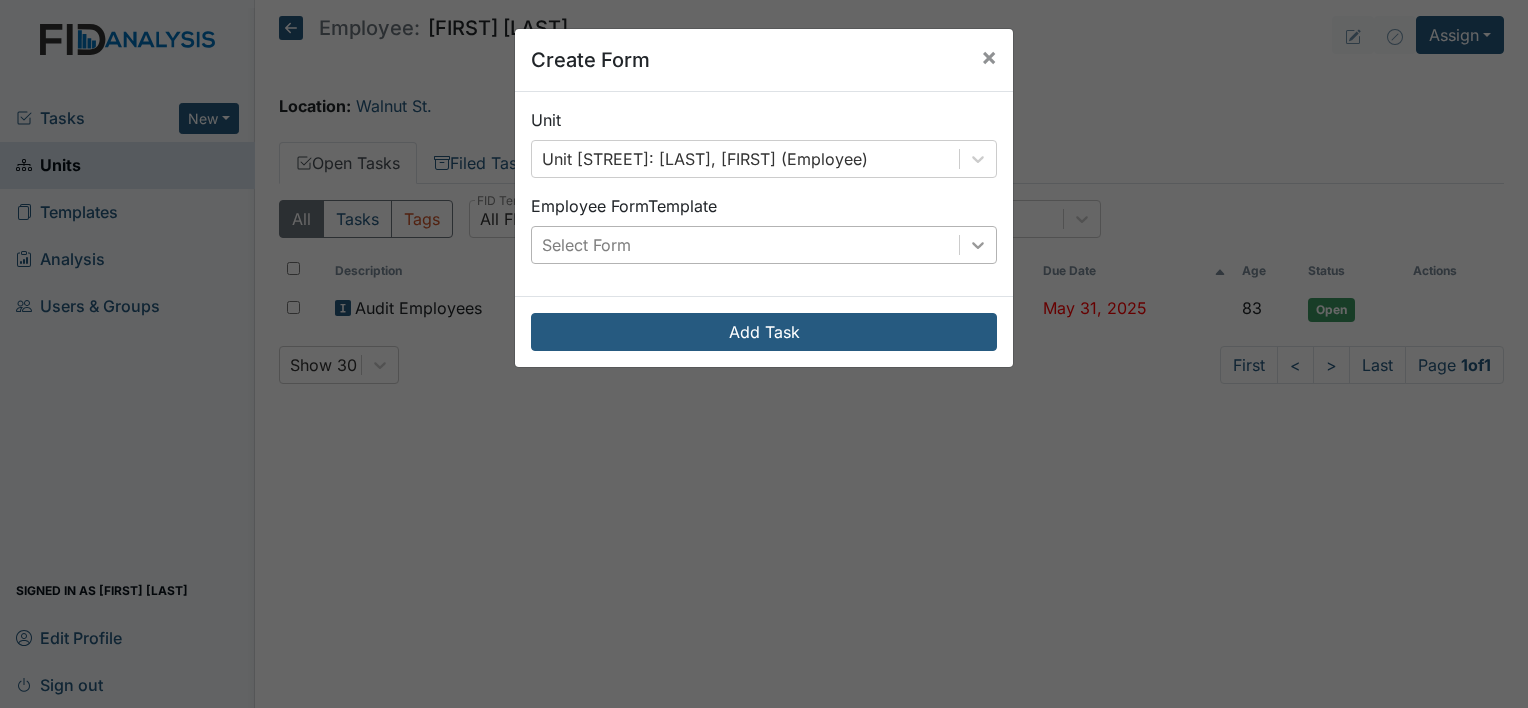 click at bounding box center (978, 159) 